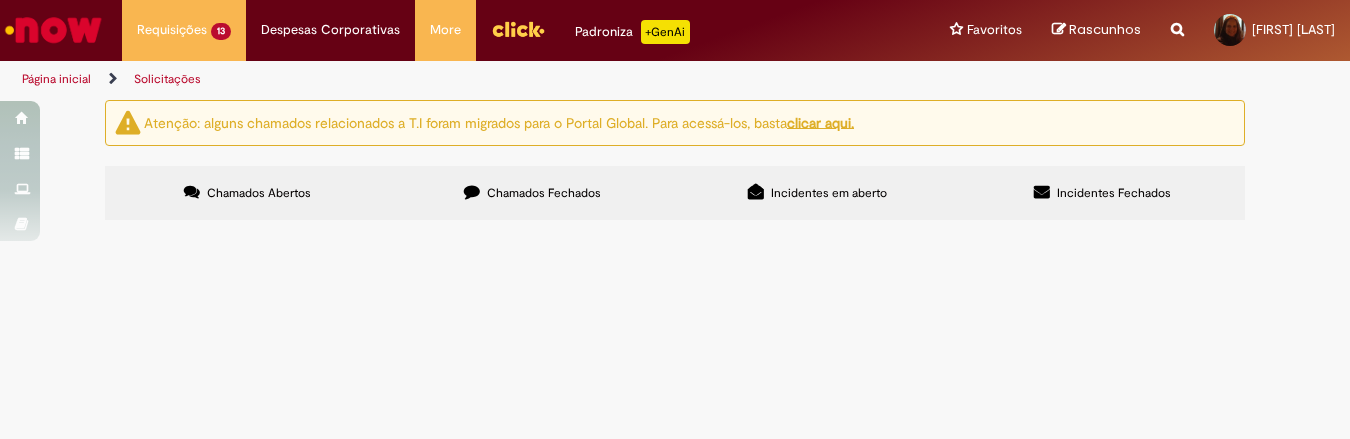 scroll, scrollTop: 0, scrollLeft: 0, axis: both 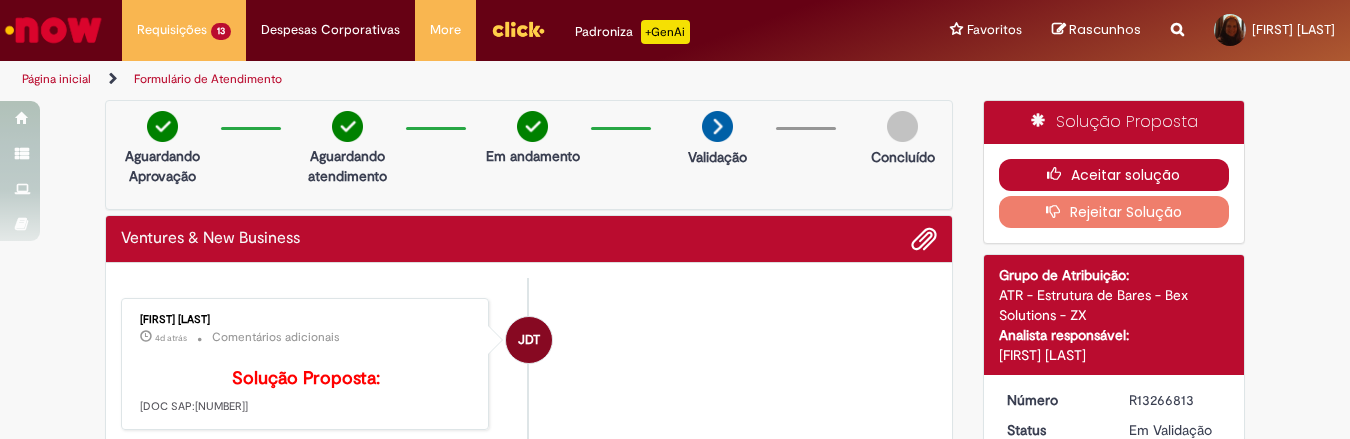 click on "Aceitar solução" at bounding box center [1114, 175] 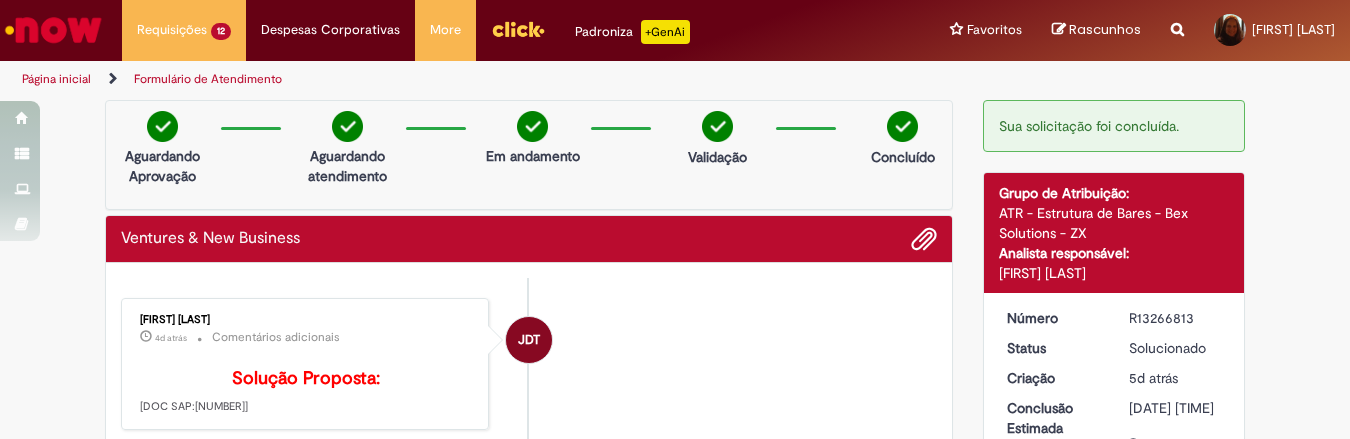 click on "[FIRST] [LAST]" at bounding box center (529, 364) 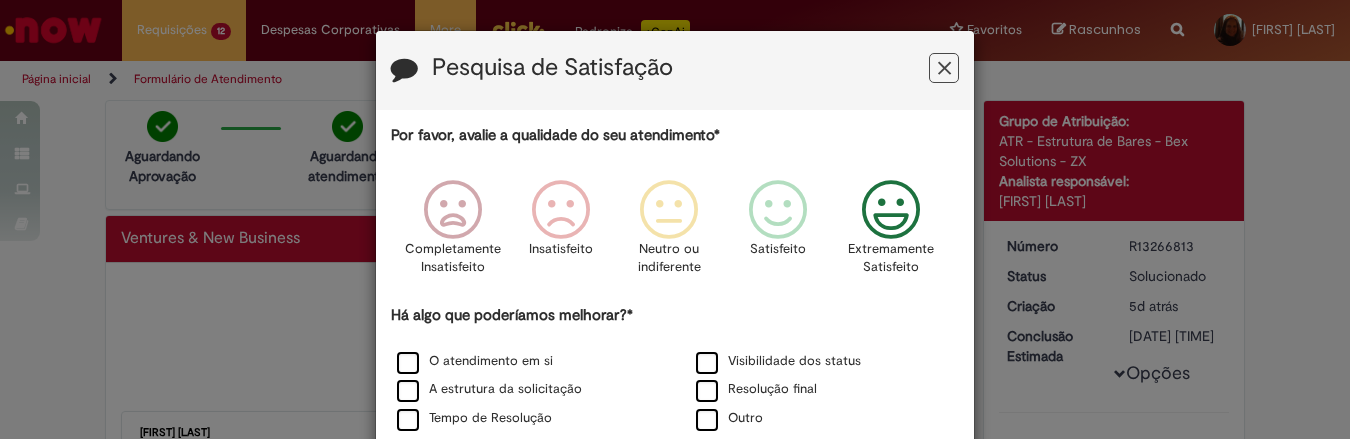 click at bounding box center [891, 210] 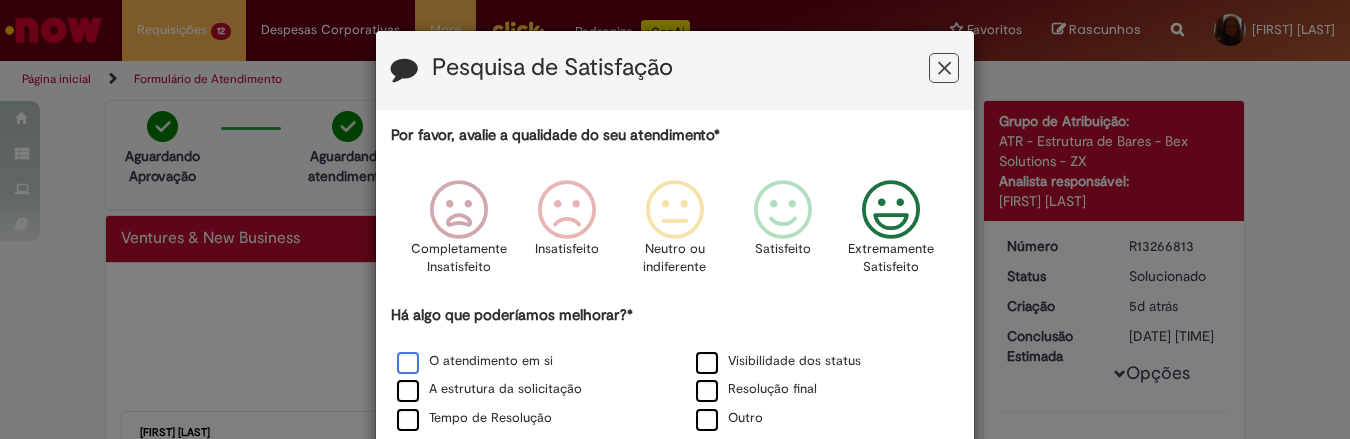 click on "O atendimento em si" at bounding box center [475, 361] 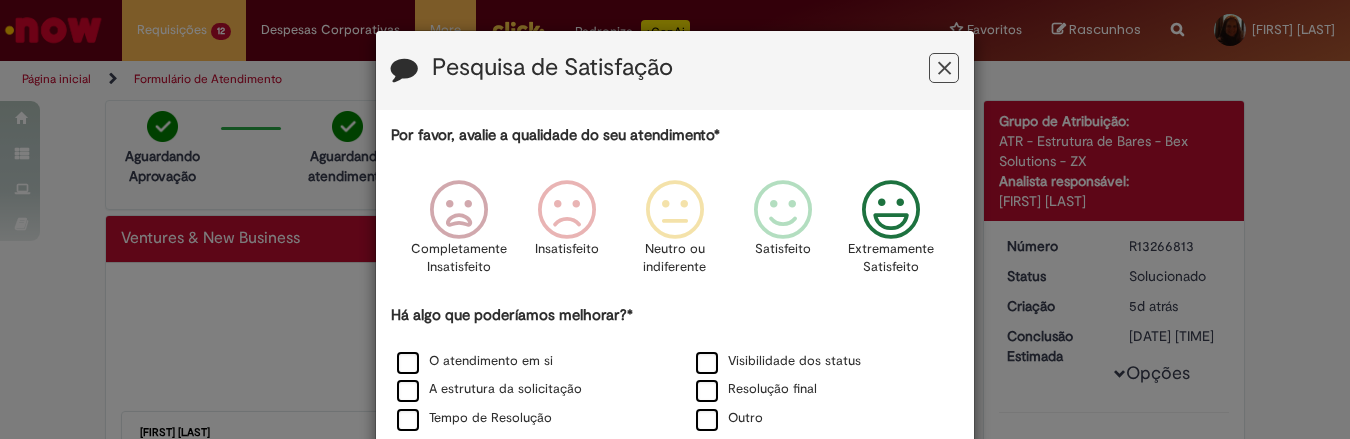scroll, scrollTop: 234, scrollLeft: 0, axis: vertical 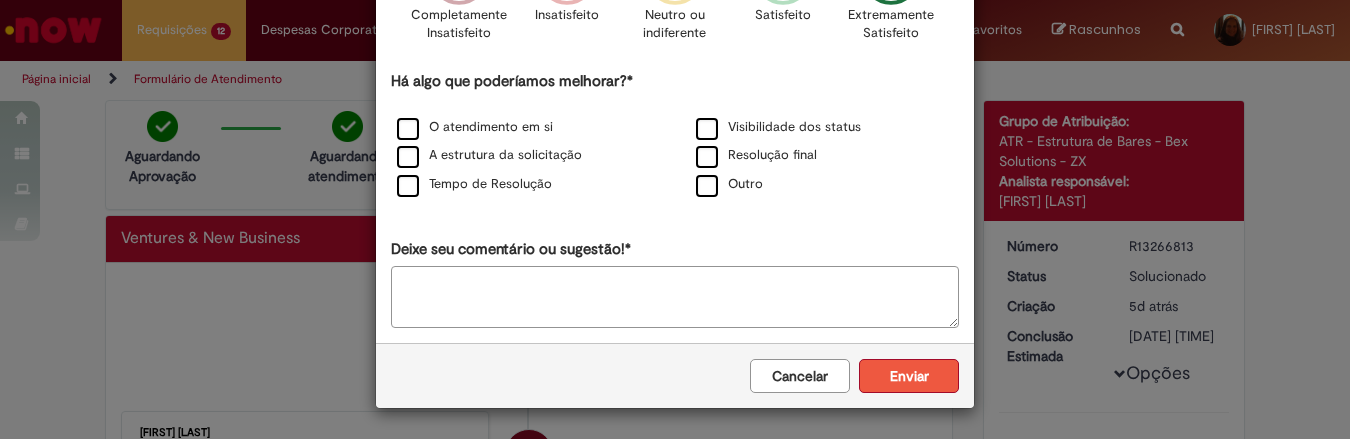 click on "Enviar" at bounding box center [909, 376] 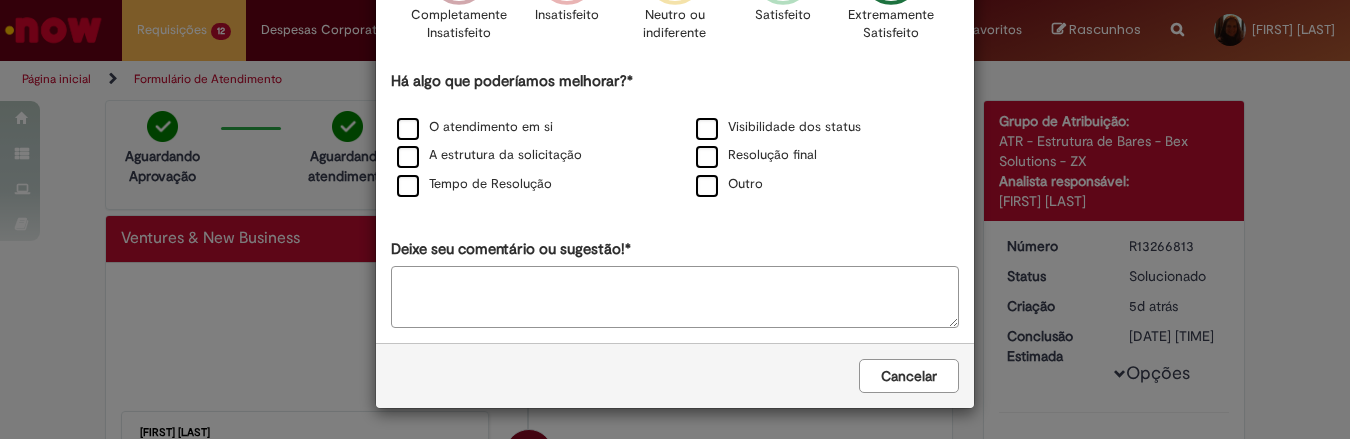 scroll, scrollTop: 0, scrollLeft: 0, axis: both 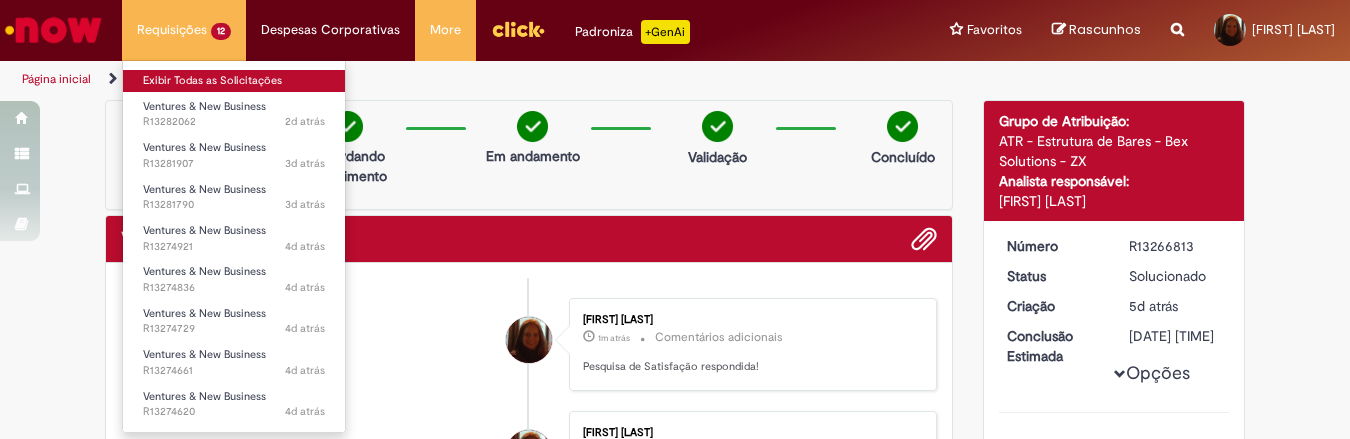 click on "Exibir Todas as Solicitações" at bounding box center [234, 81] 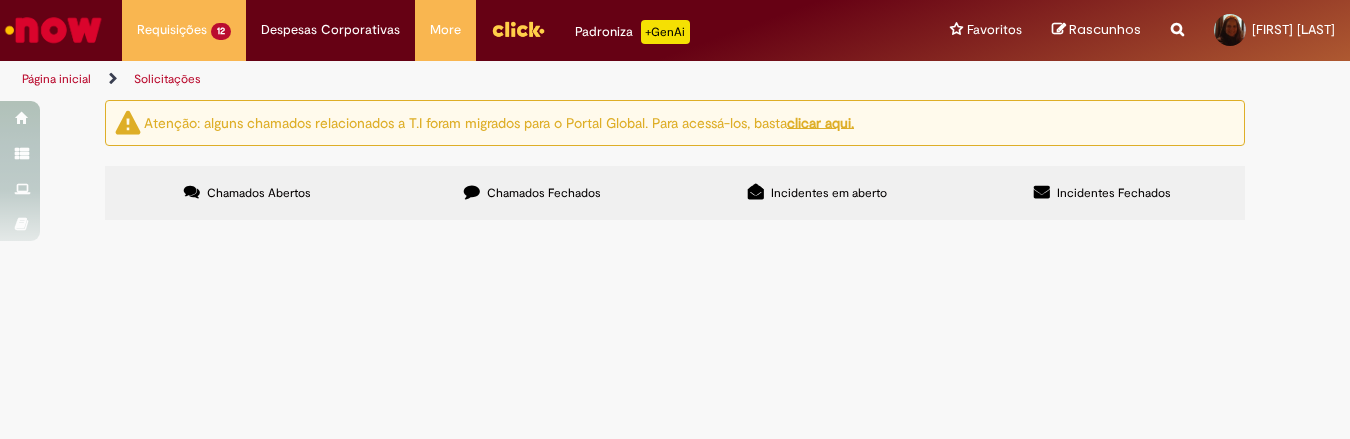 scroll, scrollTop: 417, scrollLeft: 0, axis: vertical 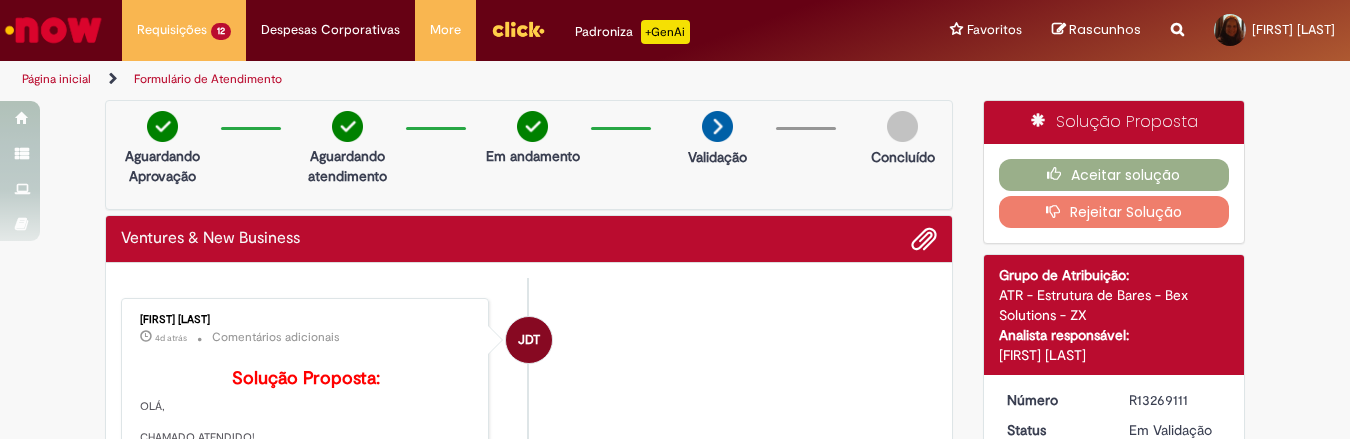 click on "[FIRST] [LAST]" at bounding box center (529, 698) 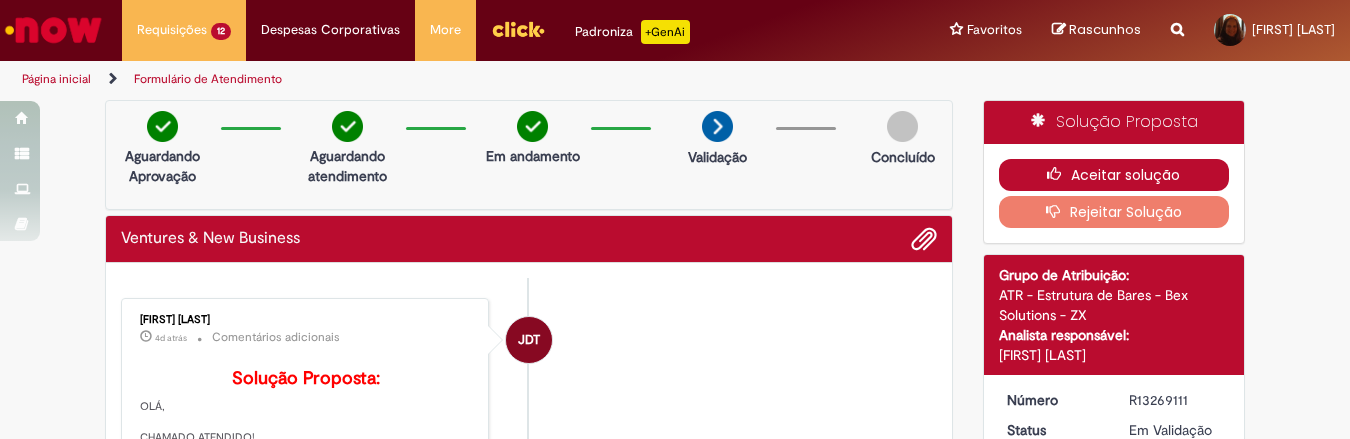 click on "Aceitar solução" at bounding box center (1114, 175) 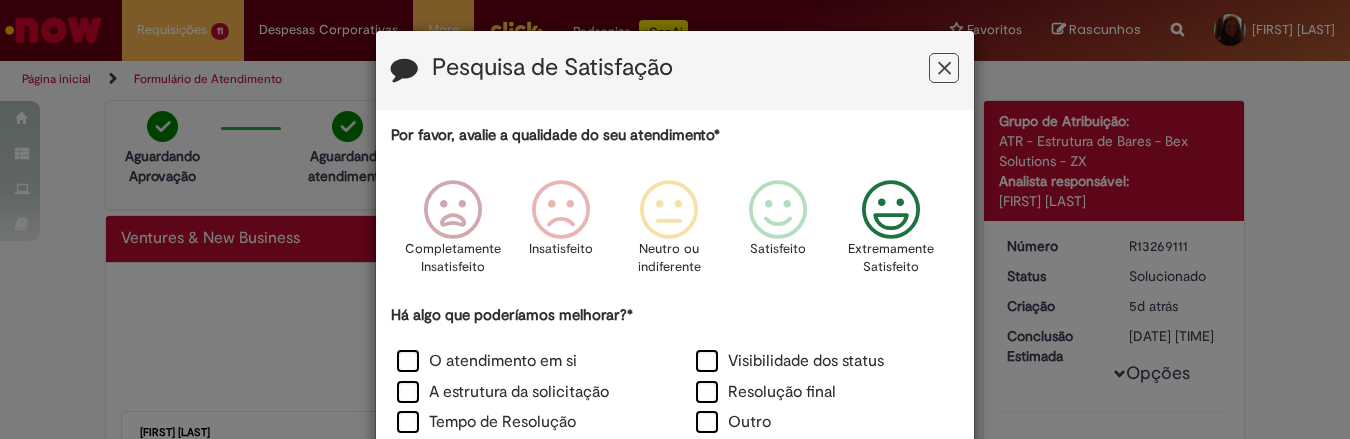 click at bounding box center (891, 210) 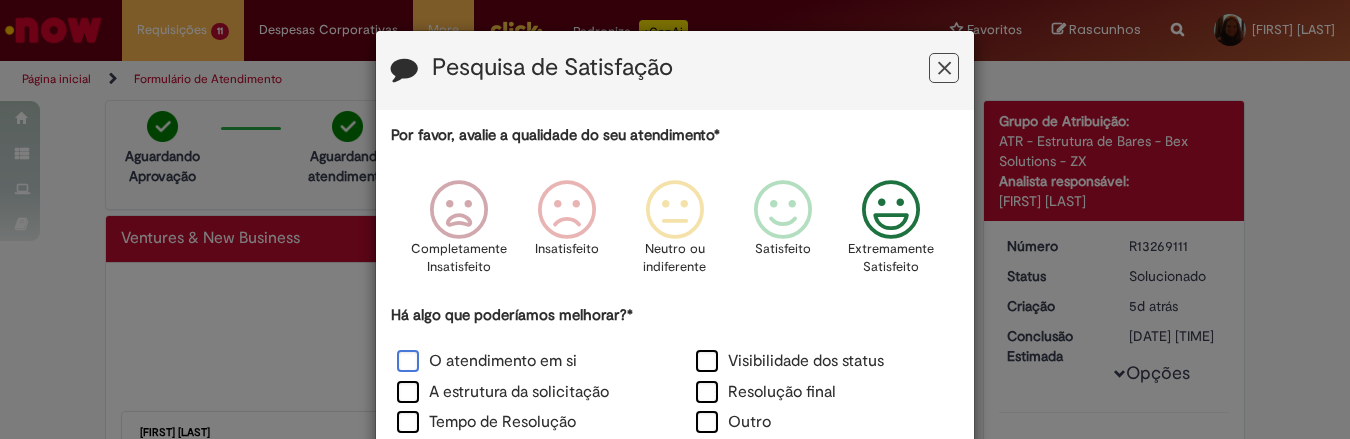 click on "O atendimento em si" at bounding box center (487, 361) 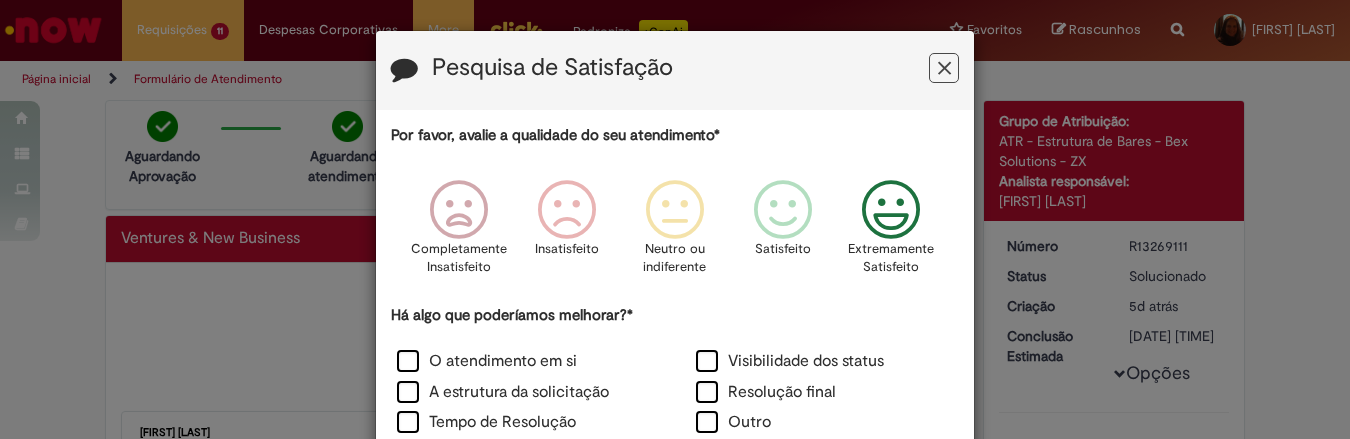 scroll, scrollTop: 241, scrollLeft: 0, axis: vertical 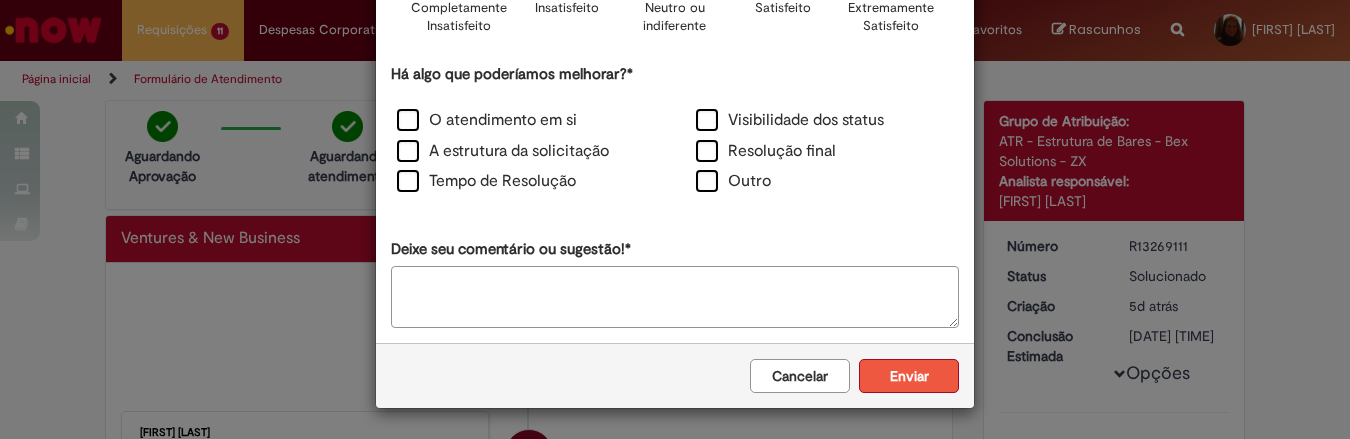 click on "Enviar" at bounding box center [909, 376] 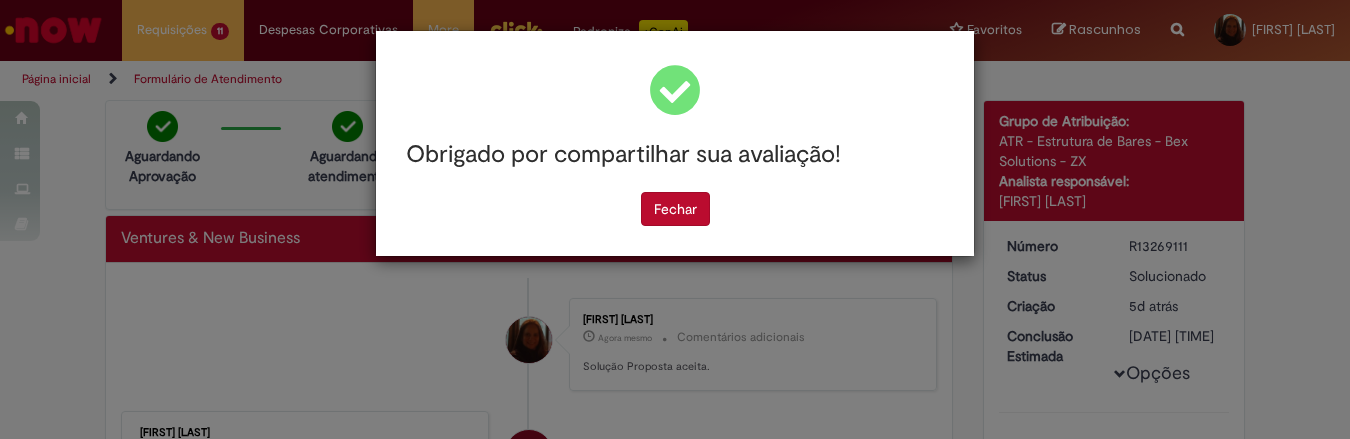 scroll, scrollTop: 0, scrollLeft: 0, axis: both 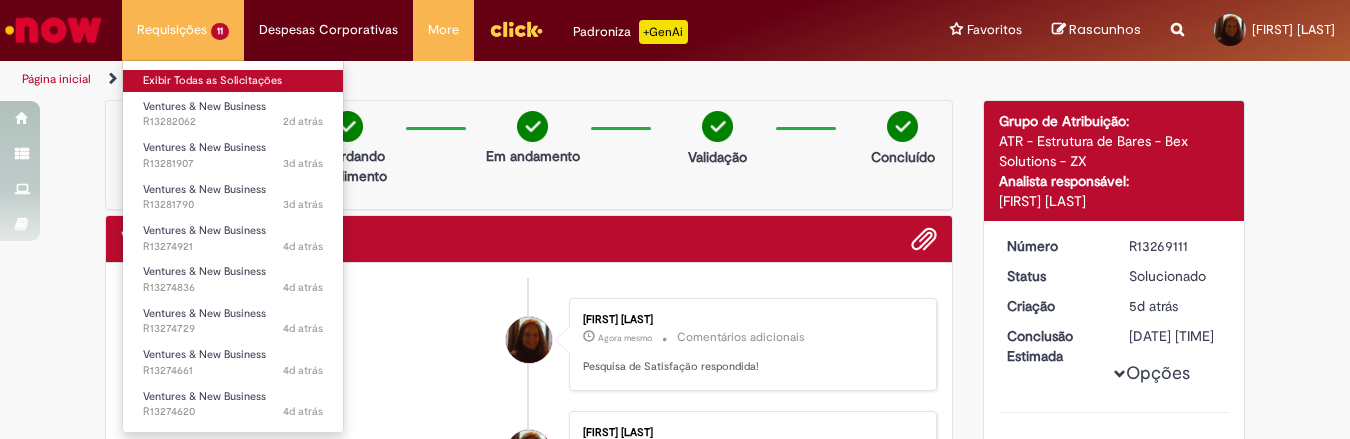 click on "Exibir Todas as Solicitações" at bounding box center (233, 81) 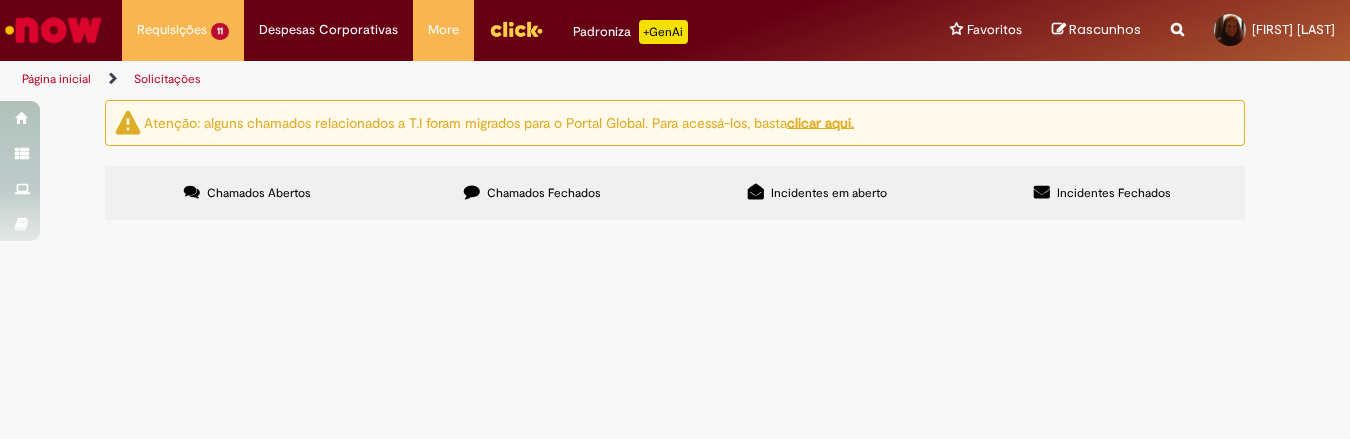 scroll, scrollTop: 396, scrollLeft: 0, axis: vertical 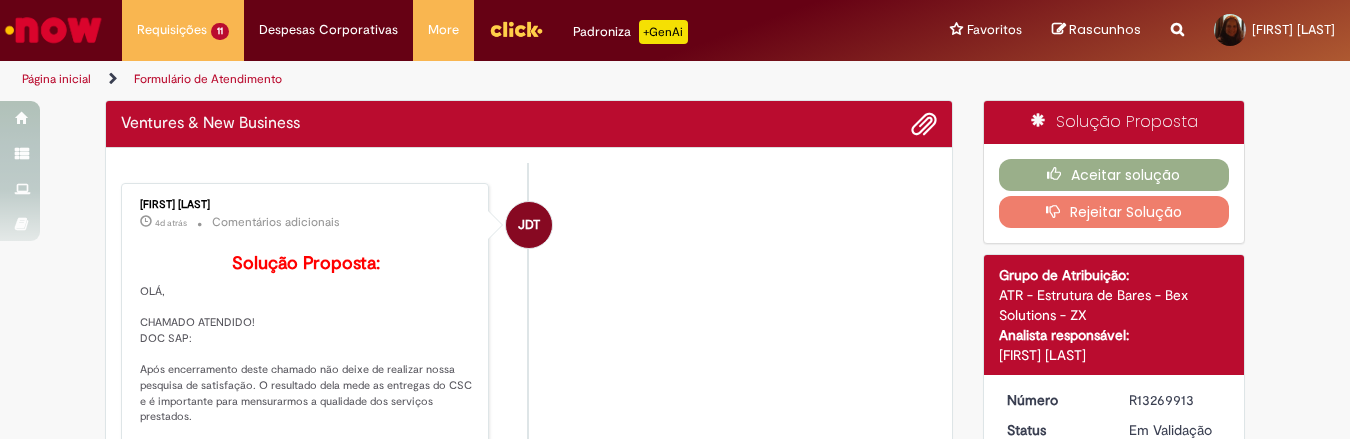 click on "JDT
[FIRST] [MIDDLE] [LAST]
4d atrás 4 dias atrás     Comentários adicionais
Solução Proposta:
OLÁ,
CHAMADO ATENDIDO!
DOC SAP:
Após encerramento deste chamado não deixe de realizar nossa pesquisa de satisfação. O resultado dela mede as entregas do CSC e é importante para mensurarmos a qualidade dos serviços prestados.
Caso tenha alguma dúvida no tratamento deste chamado, antes de reabrir, por favor não hesite em nos contactar por email ou teams." at bounding box center (529, 335) 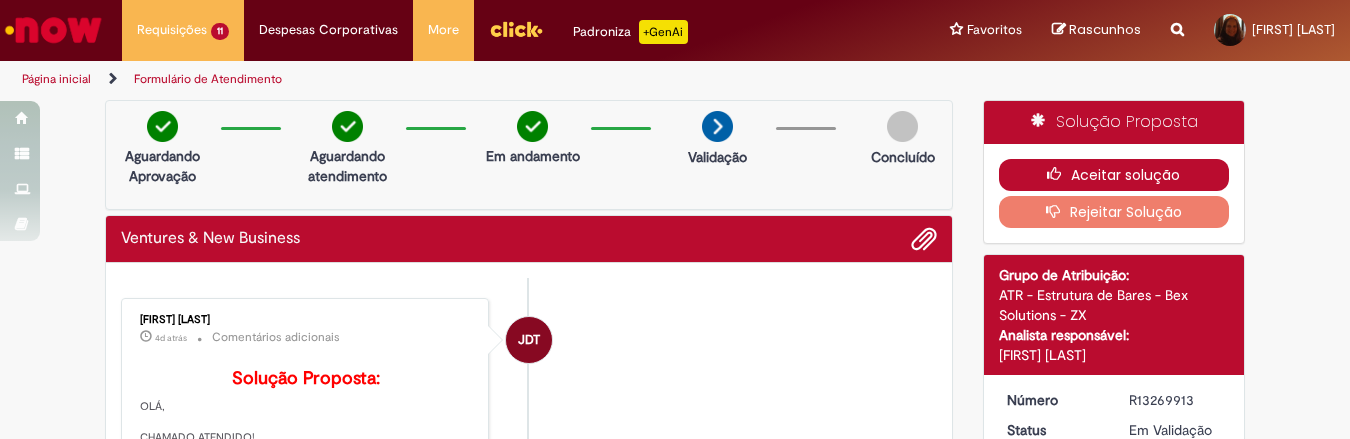click on "Aceitar solução" at bounding box center (1114, 175) 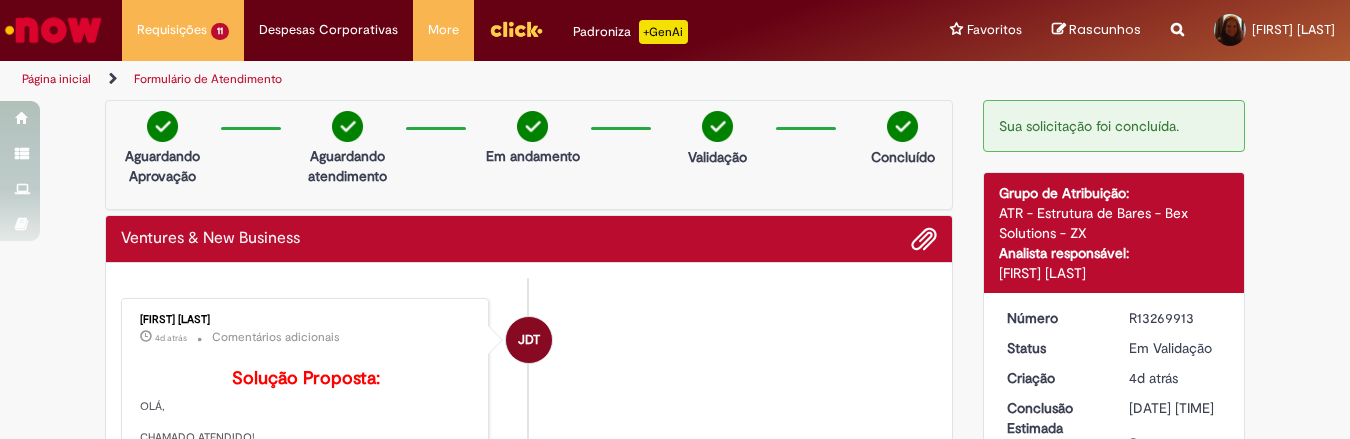 click on "JDT
[FIRST] [MIDDLE] [LAST]
4d atrás 4 dias atrás     Comentários adicionais
Solução Proposta:
OLÁ,
CHAMADO ATENDIDO!
DOC SAP:
Após encerramento deste chamado não deixe de realizar nossa pesquisa de satisfação. O resultado dela mede as entregas do CSC e é importante para mensurarmos a qualidade dos serviços prestados.
Caso tenha alguma dúvida no tratamento deste chamado, antes de reabrir, por favor não hesite em nos contactar por email ou teams." at bounding box center (529, 450) 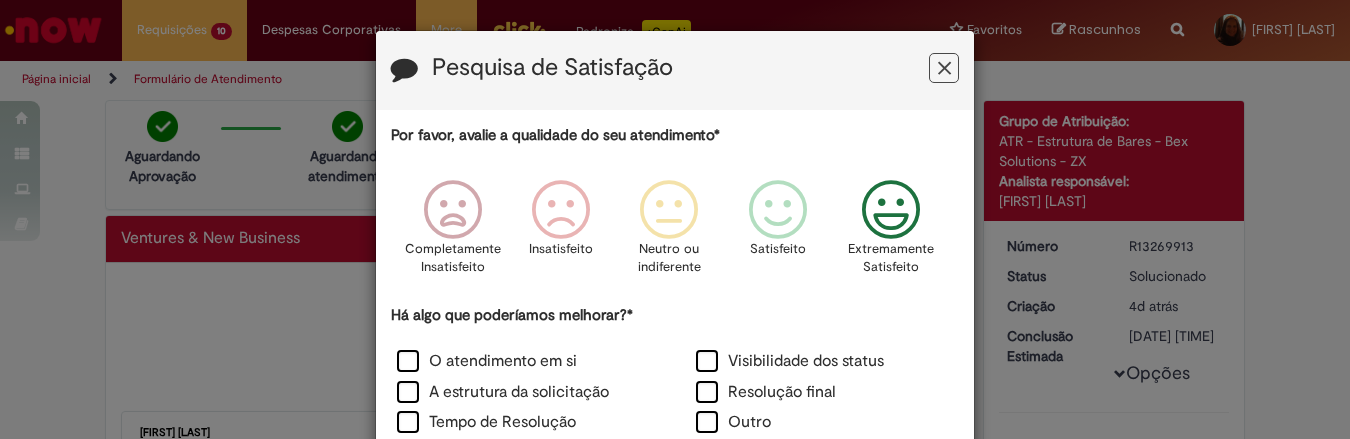 click at bounding box center (891, 210) 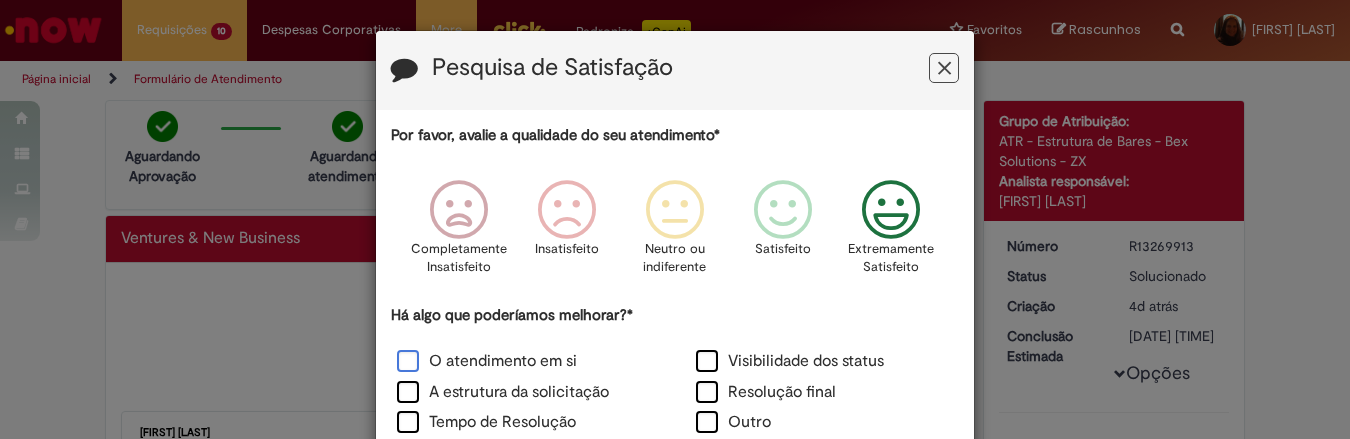 click on "O atendimento em si" at bounding box center (487, 361) 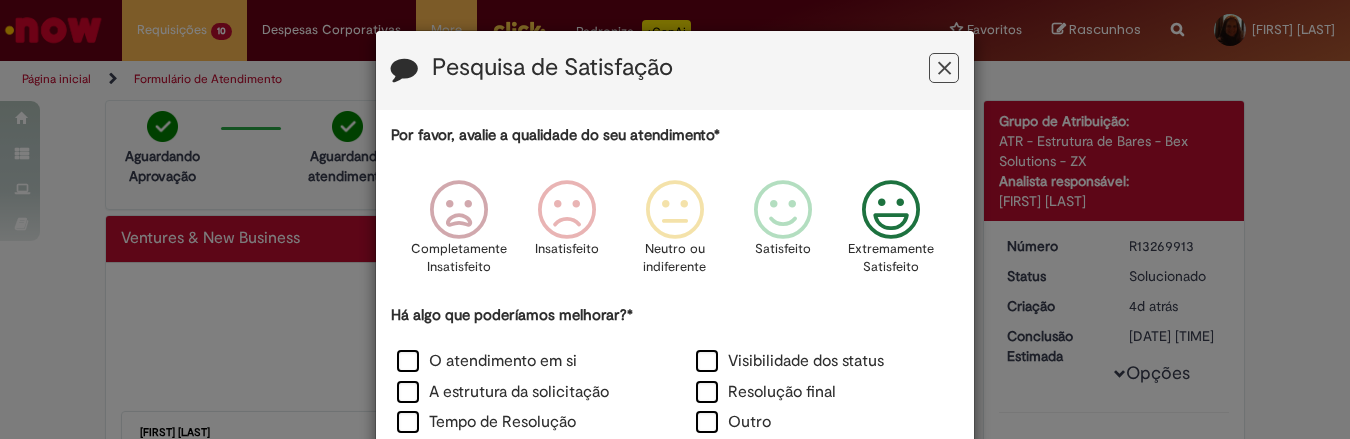 scroll, scrollTop: 241, scrollLeft: 0, axis: vertical 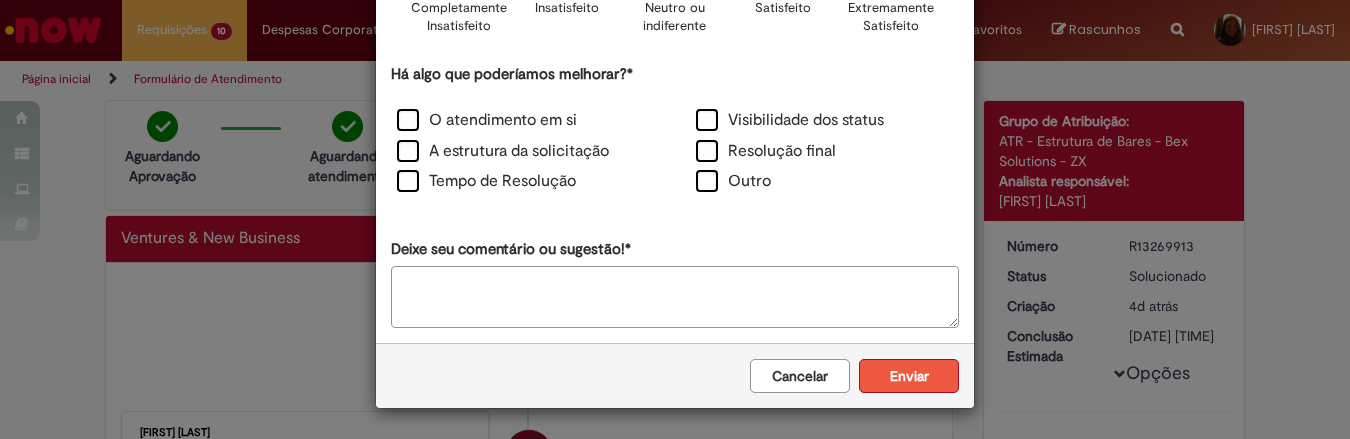 click on "Enviar" at bounding box center [909, 376] 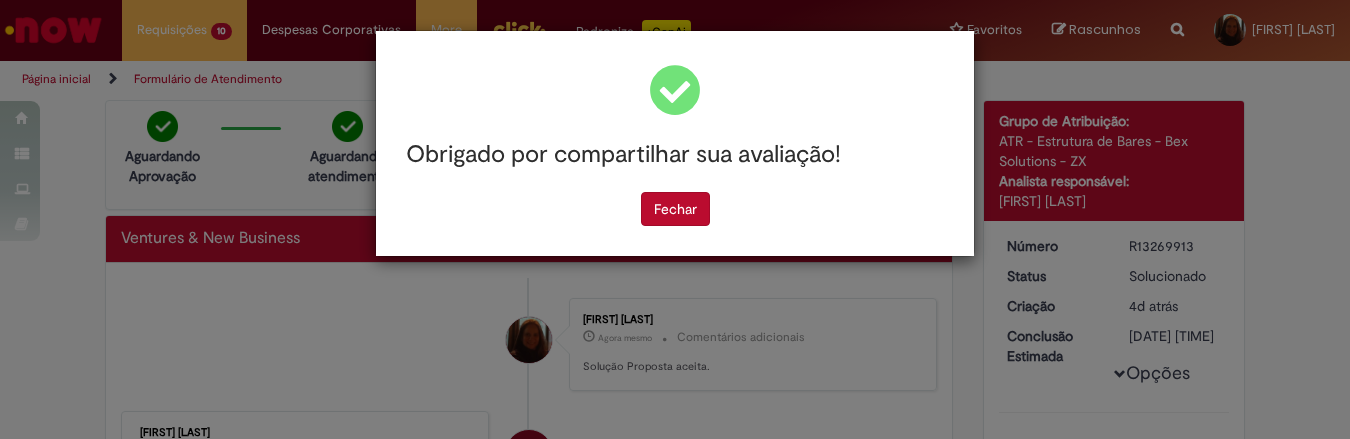 scroll, scrollTop: 0, scrollLeft: 0, axis: both 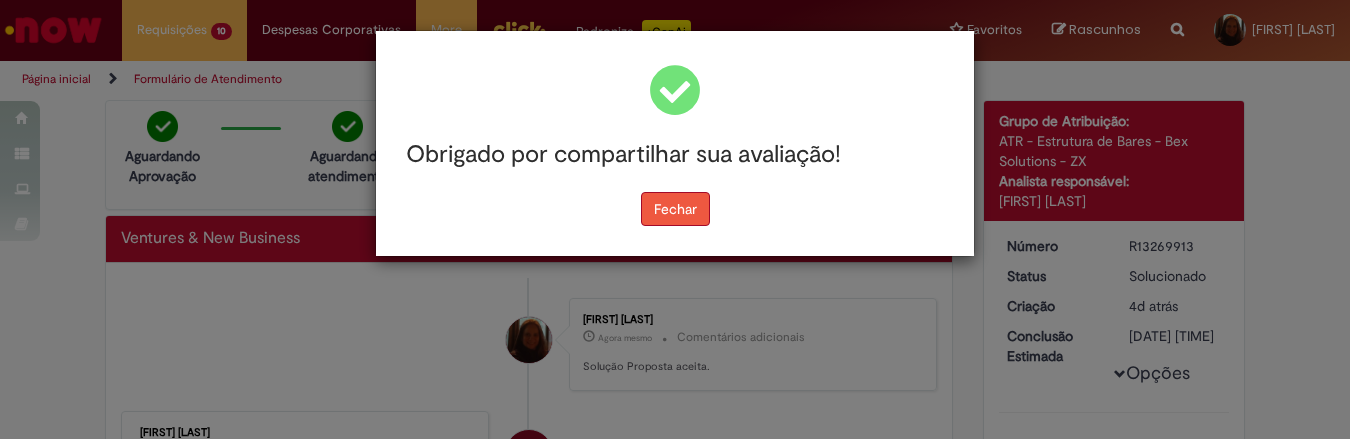 click on "Fechar" at bounding box center [675, 209] 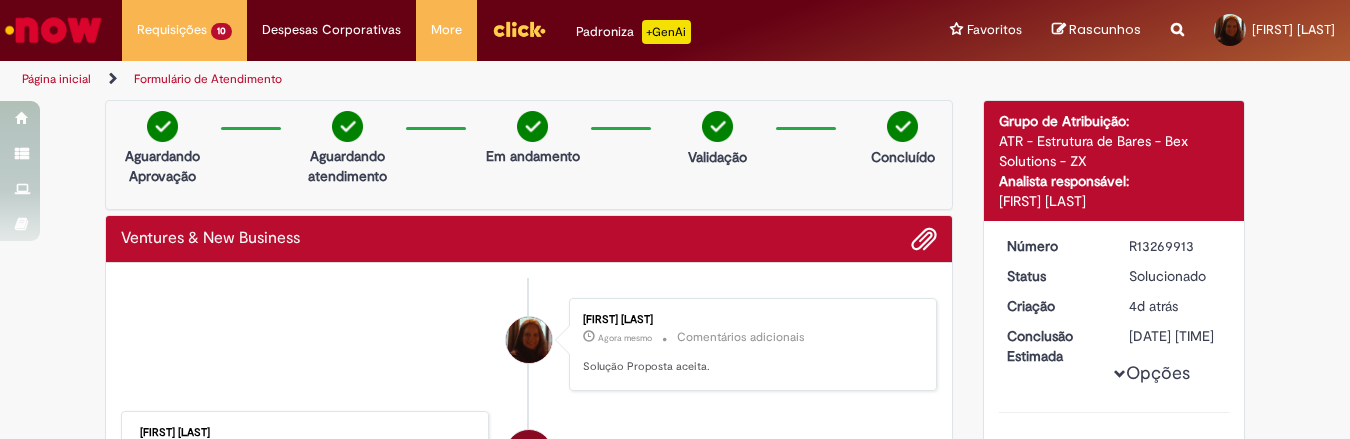 click on "Aguardando Aprovação
Aguardando atendimento
Em andamento
Validação
Concluído" at bounding box center (529, 155) 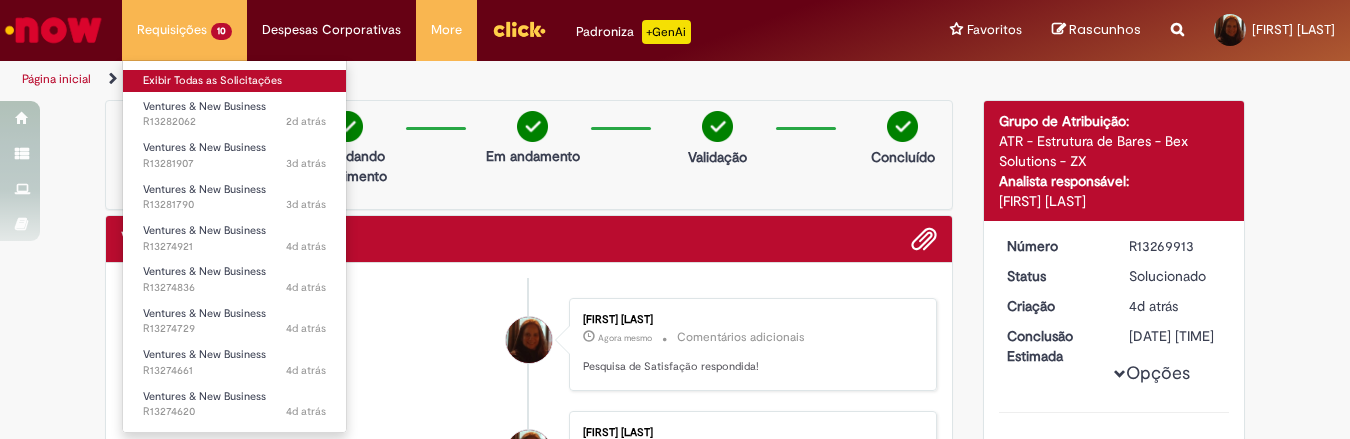 click on "Exibir Todas as Solicitações" at bounding box center (234, 81) 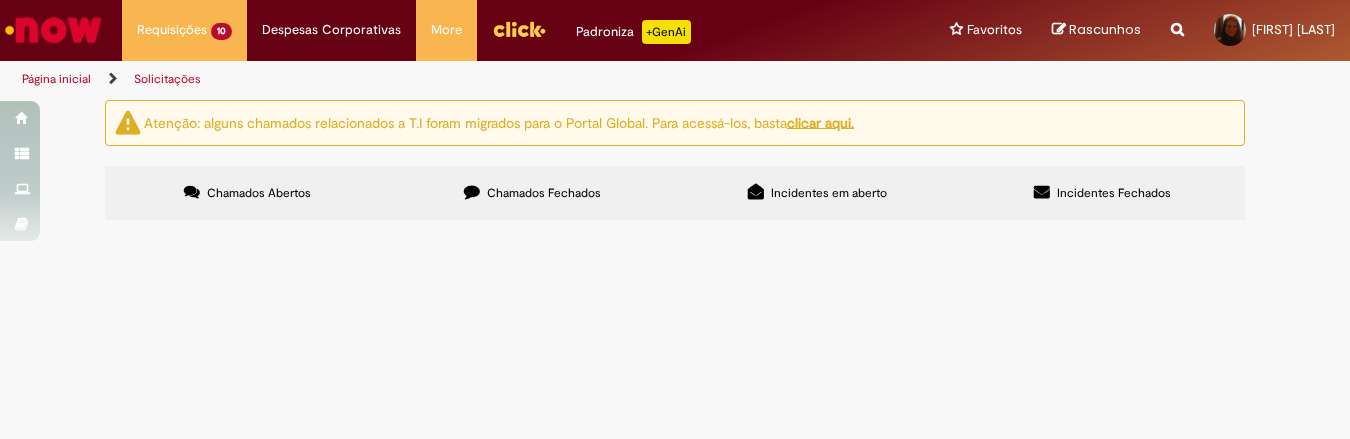 scroll, scrollTop: 359, scrollLeft: 0, axis: vertical 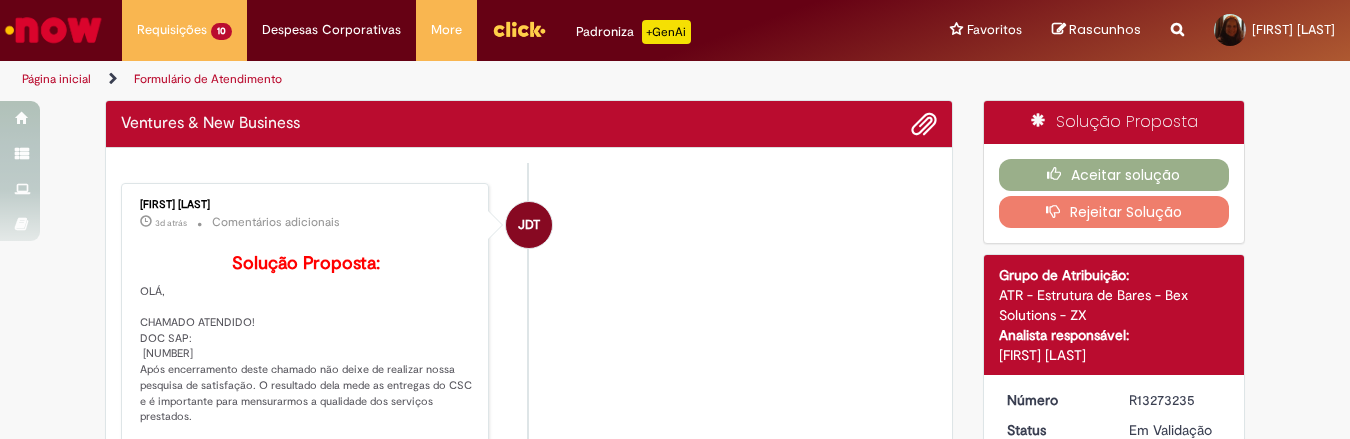 click on "[FIRST] [LAST]" at bounding box center [529, 351] 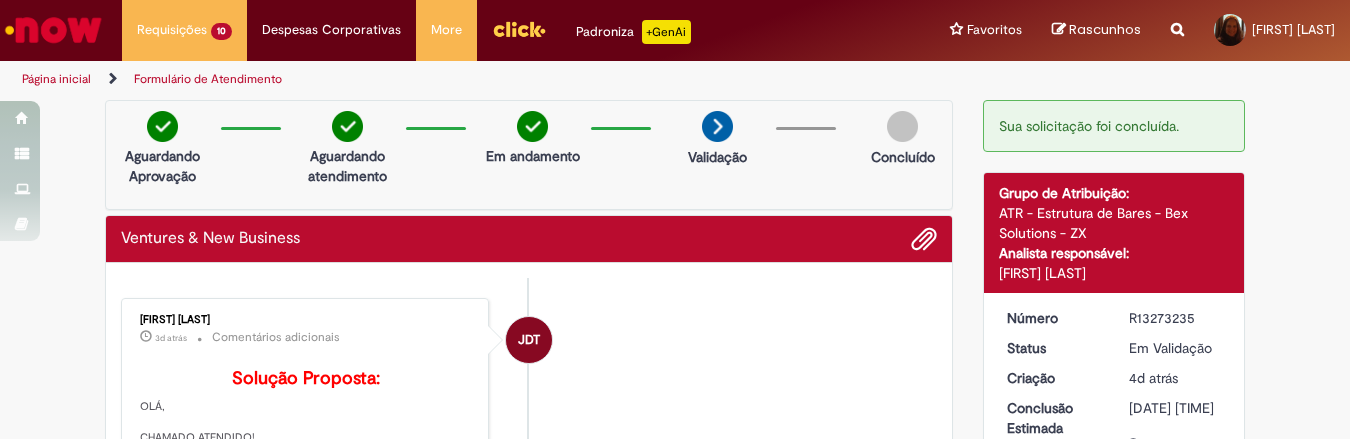click on "Página inicial
Formulário de Atendimento" at bounding box center (450, 79) 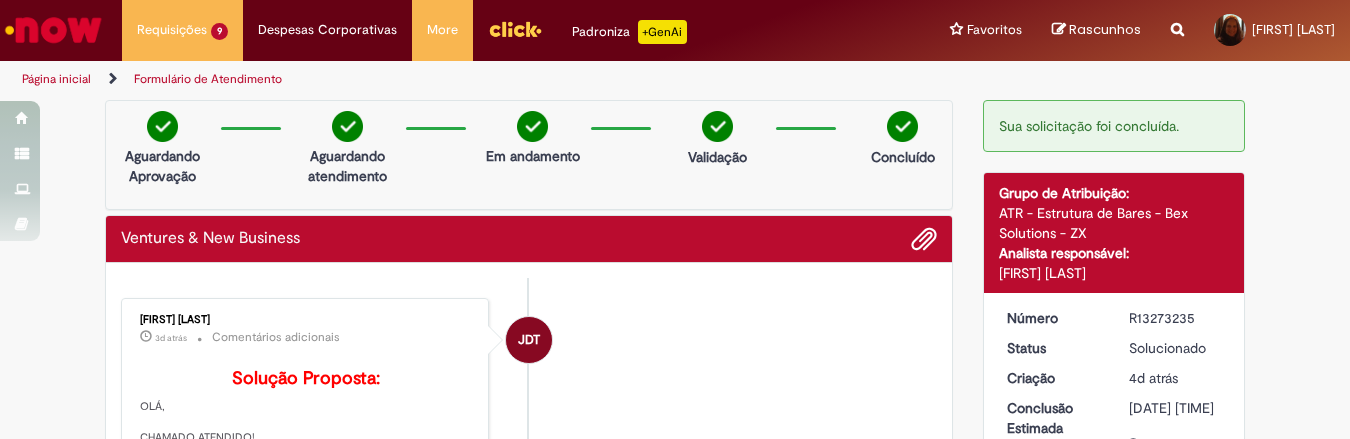 click on "Página inicial
Formulário de Atendimento" at bounding box center (450, 79) 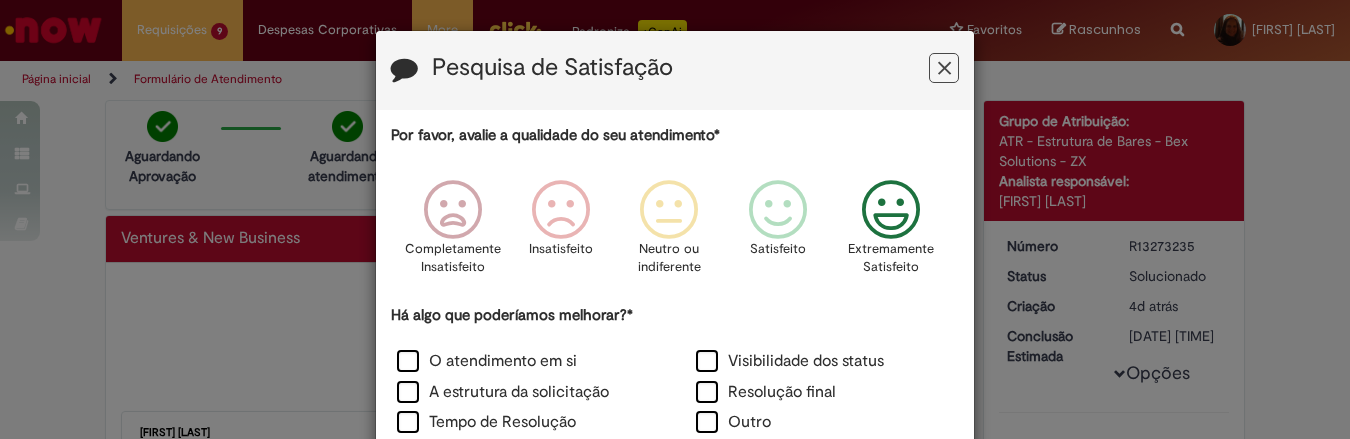click at bounding box center (891, 210) 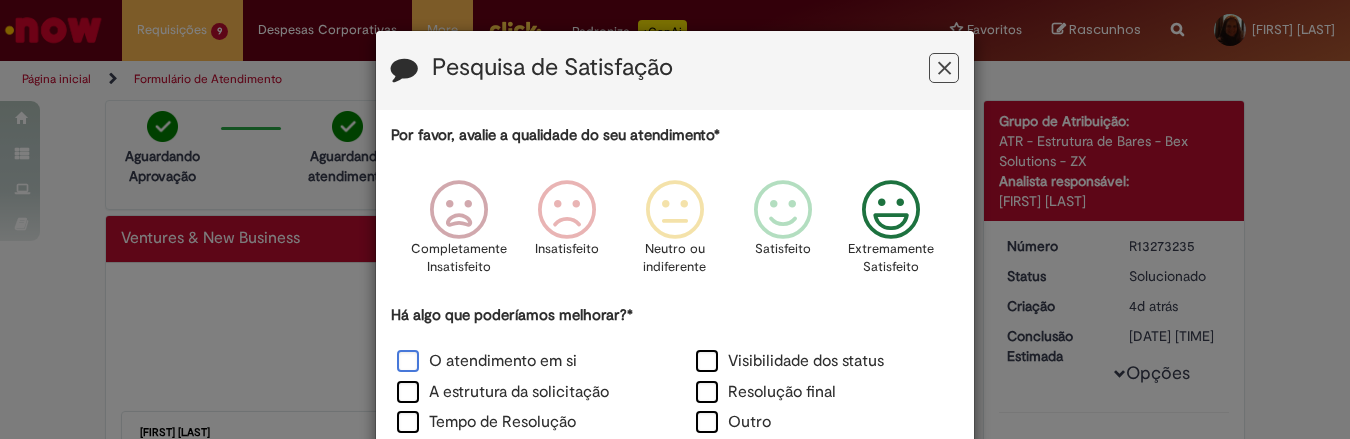 click on "O atendimento em si" at bounding box center (487, 361) 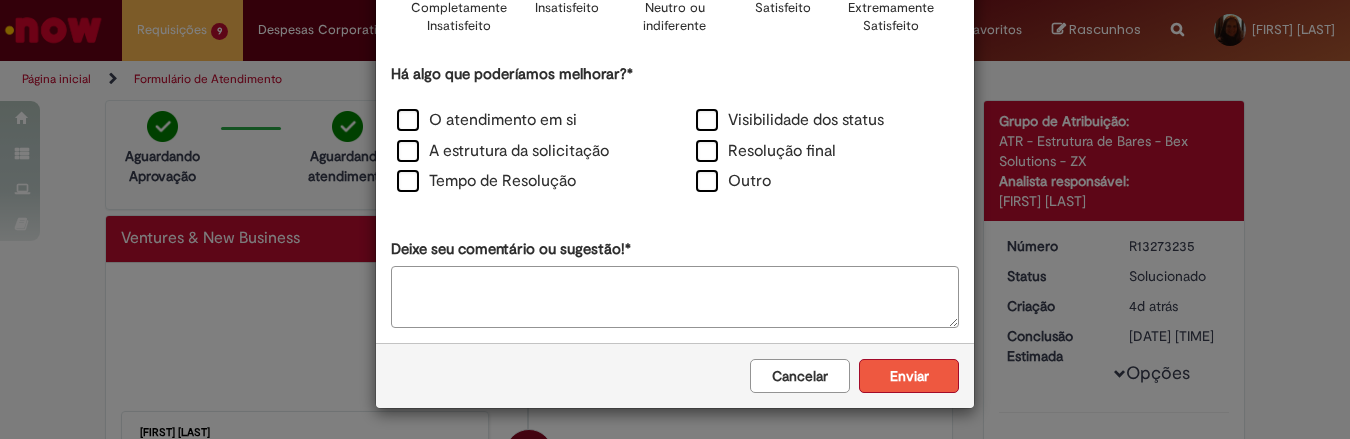 click on "Enviar" at bounding box center [909, 376] 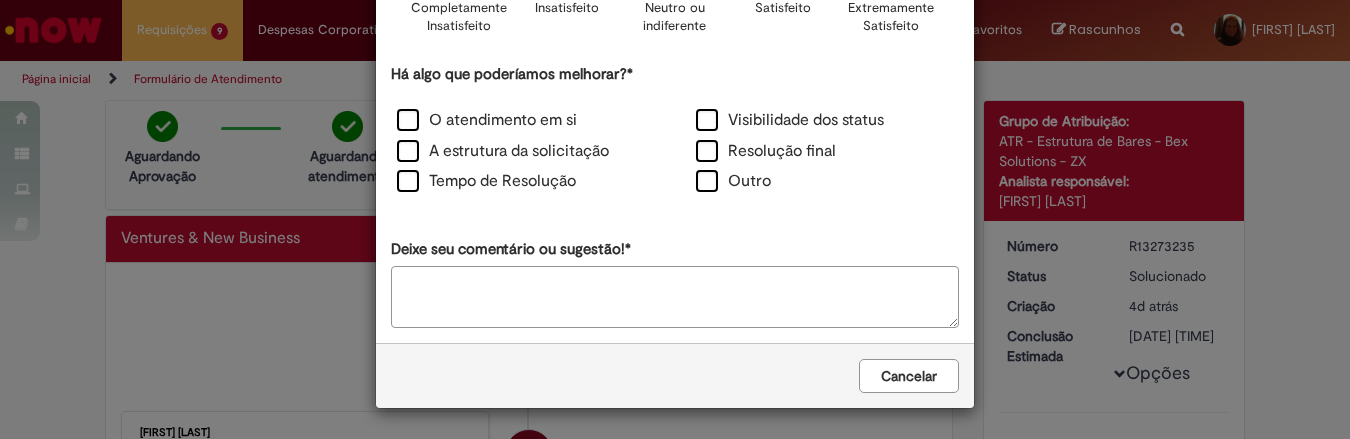 scroll, scrollTop: 0, scrollLeft: 0, axis: both 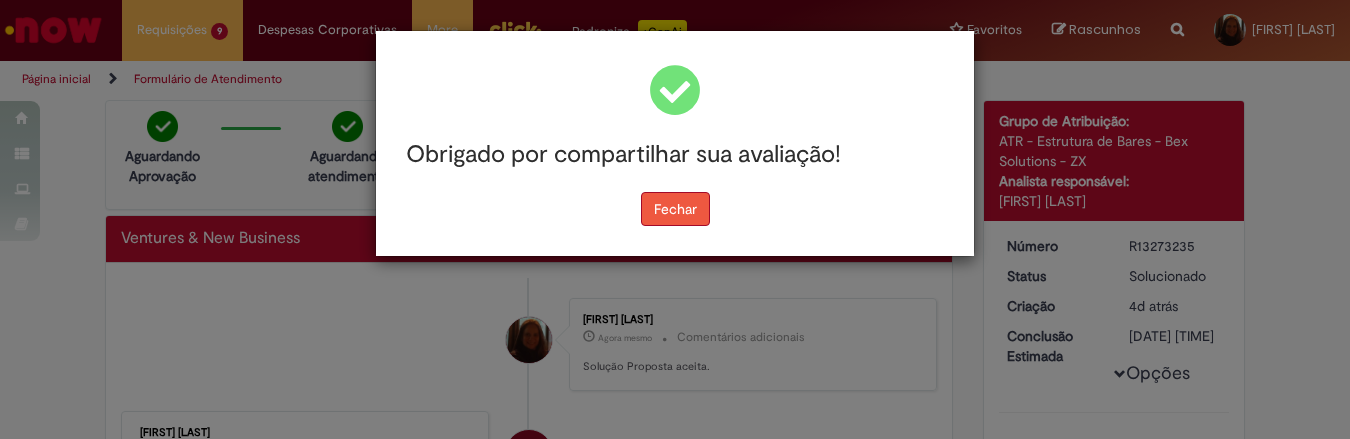 click on "Fechar" at bounding box center [675, 209] 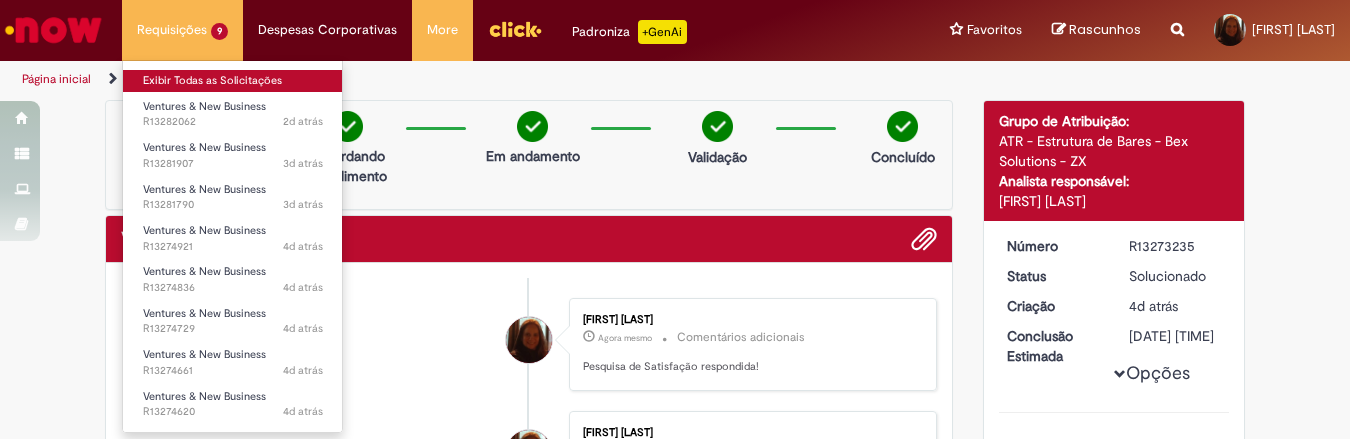 click on "Exibir Todas as Solicitações" at bounding box center [233, 81] 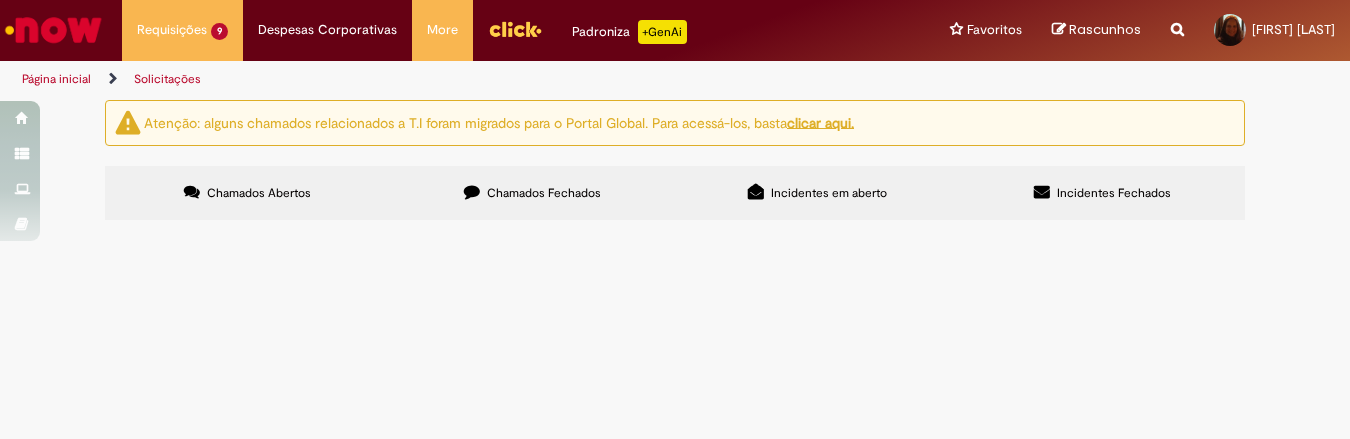 scroll, scrollTop: 322, scrollLeft: 0, axis: vertical 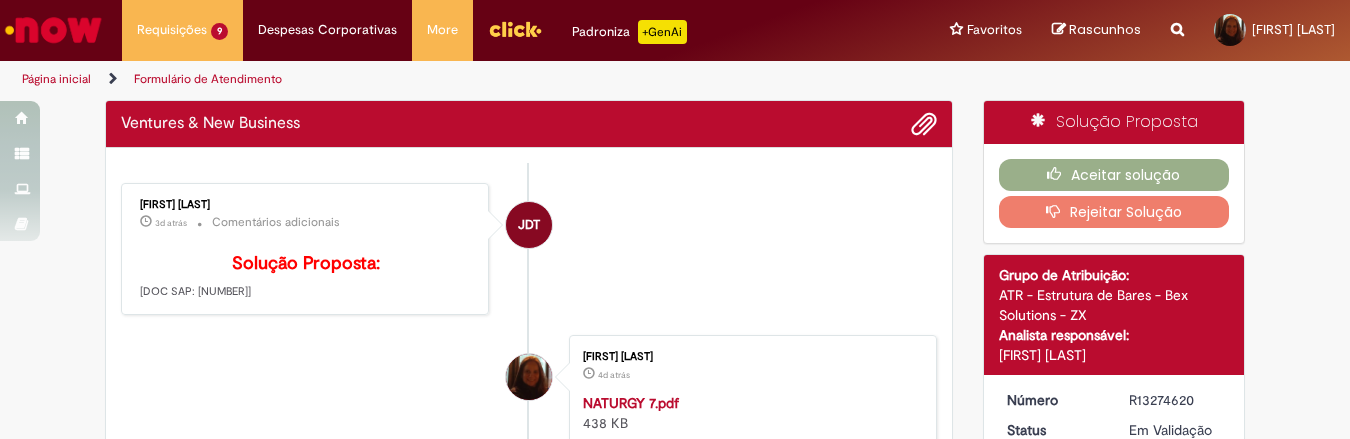 click on "JDT
[FIRST] [MIDDLE] [LAST]
3d atrás 3 dias atrás     Comentários adicionais
Solução Proposta:
OLÁ,
CHAMADO ATENDIDO!
DOC SAP:62189
Após encerramento deste chamado não deixe de realizar nossa pesquisa de satisfação. O resultado dela mede as entregas do CSC e é importante para mensurarmos a qualidade dos serviços prestados.
Caso tenha alguma dúvida no tratamento deste chamado, antes de reabrir, por favor não hesite em nos contactar por email ou teams.
Cordialmente." at bounding box center [529, 249] 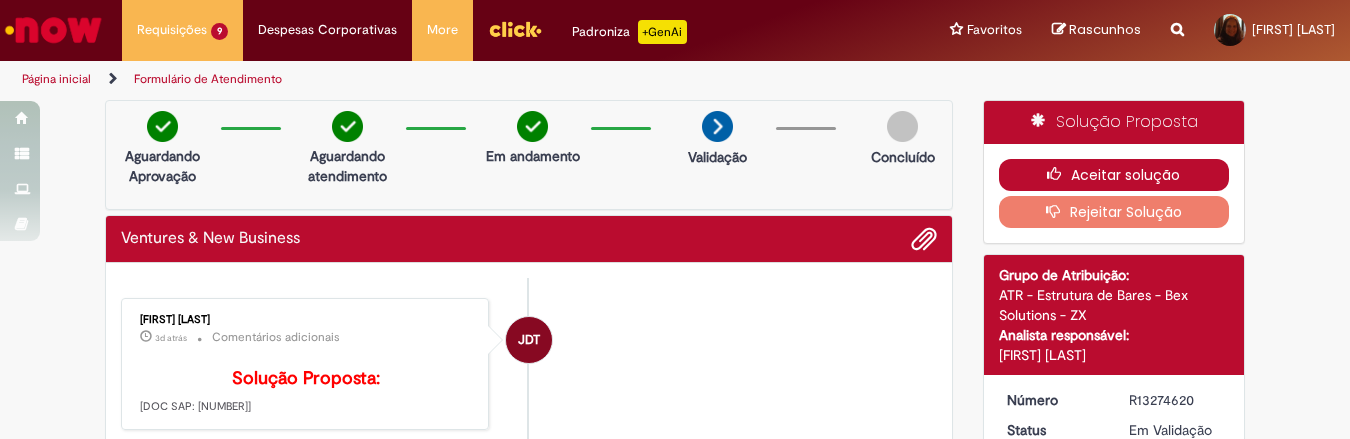 click on "Aceitar solução" at bounding box center [1114, 175] 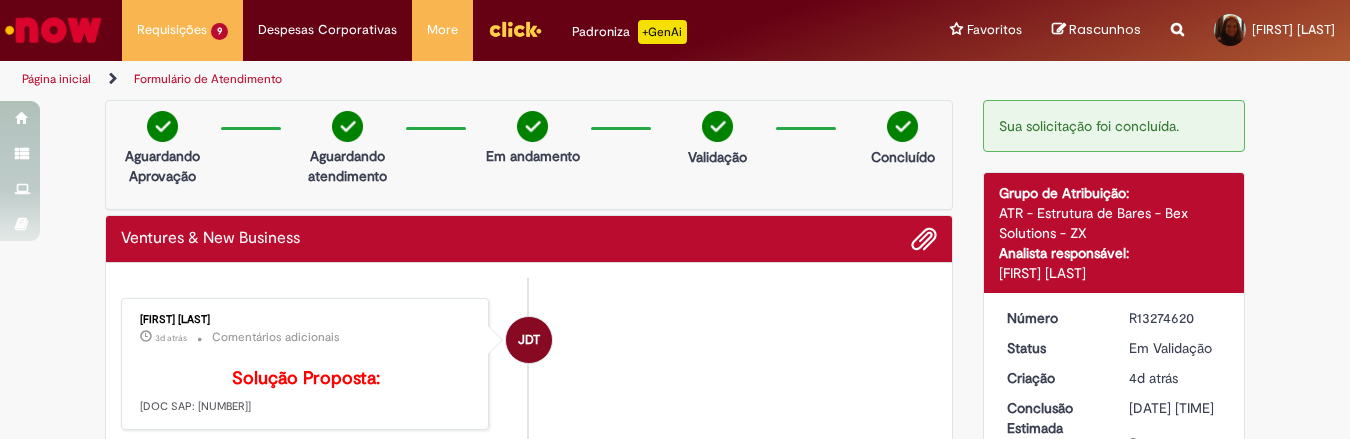 click on "JDT
[FIRST] [MIDDLE] [LAST]
3d atrás 3 dias atrás     Comentários adicionais
Solução Proposta:
OLÁ,
CHAMADO ATENDIDO!
DOC SAP:62189
Após encerramento deste chamado não deixe de realizar nossa pesquisa de satisfação. O resultado dela mede as entregas do CSC e é importante para mensurarmos a qualidade dos serviços prestados.
Caso tenha alguma dúvida no tratamento deste chamado, antes de reabrir, por favor não hesite em nos contactar por email ou teams.
Cordialmente." at bounding box center (529, 364) 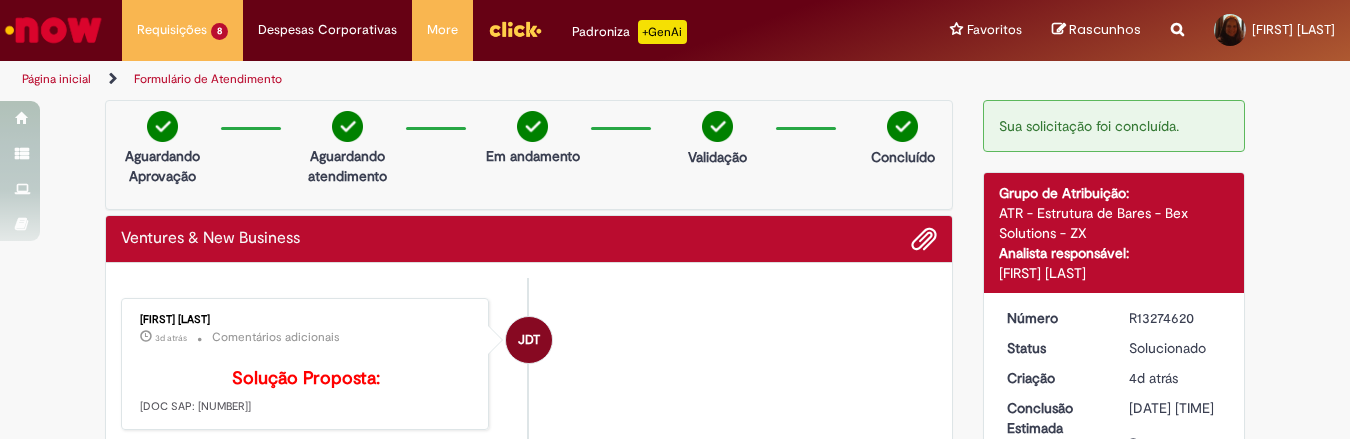 click on "JDT
[FIRST] [MIDDLE] [LAST]
3d atrás 3 dias atrás     Comentários adicionais
Solução Proposta:
OLÁ,
CHAMADO ATENDIDO!
DOC SAP:62189
Após encerramento deste chamado não deixe de realizar nossa pesquisa de satisfação. O resultado dela mede as entregas do CSC e é importante para mensurarmos a qualidade dos serviços prestados.
Caso tenha alguma dúvida no tratamento deste chamado, antes de reabrir, por favor não hesite em nos contactar por email ou teams.
Cordialmente." at bounding box center [529, 364] 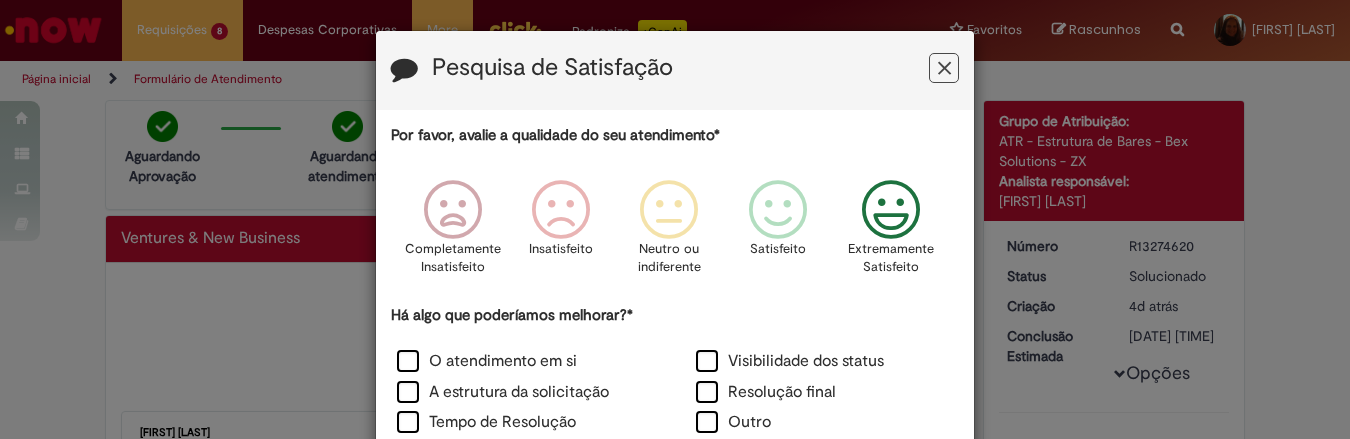 click at bounding box center [891, 210] 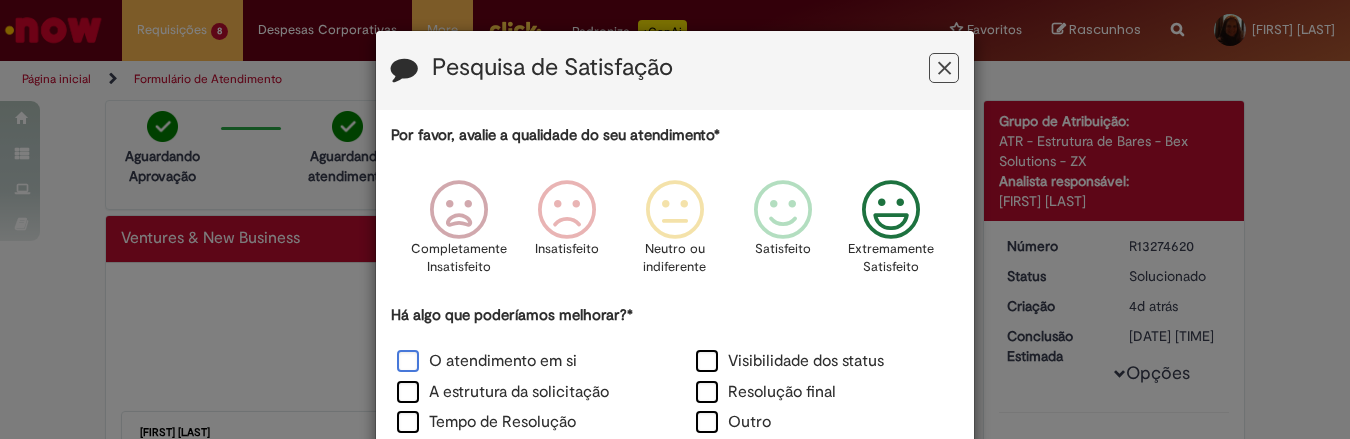 click on "O atendimento em si" at bounding box center [487, 361] 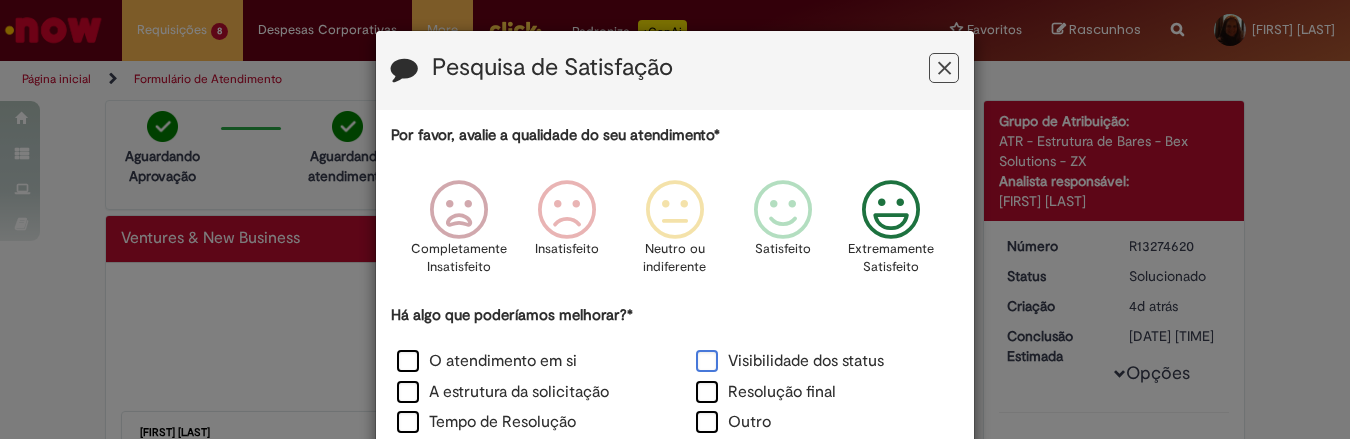 scroll, scrollTop: 241, scrollLeft: 0, axis: vertical 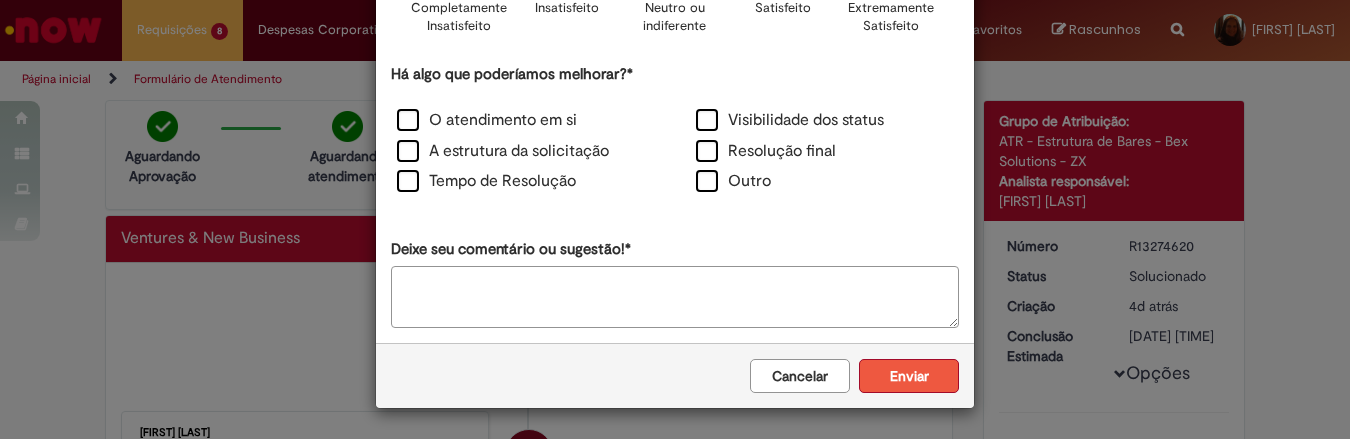 click on "Enviar" at bounding box center [909, 376] 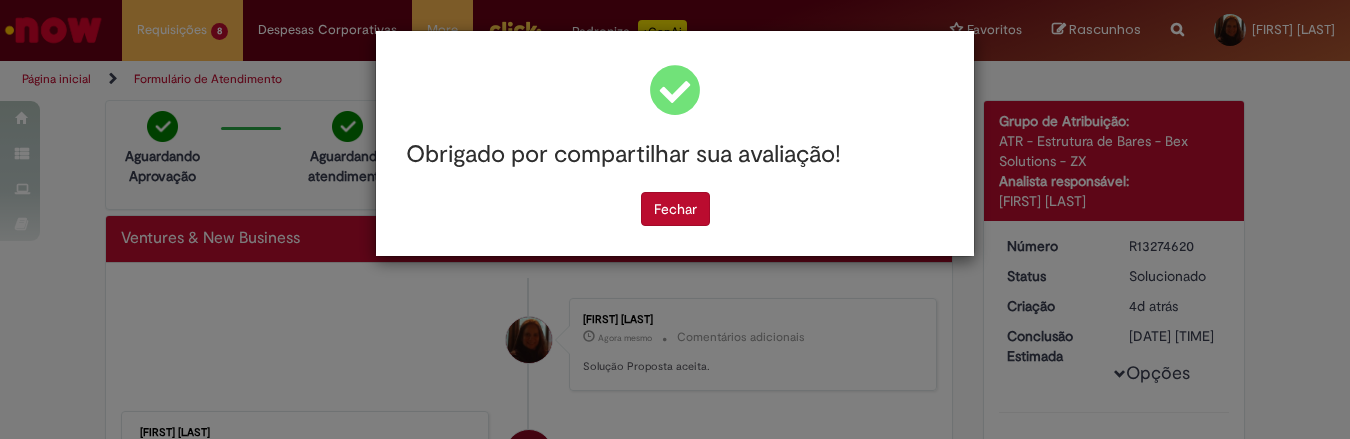 scroll, scrollTop: 0, scrollLeft: 0, axis: both 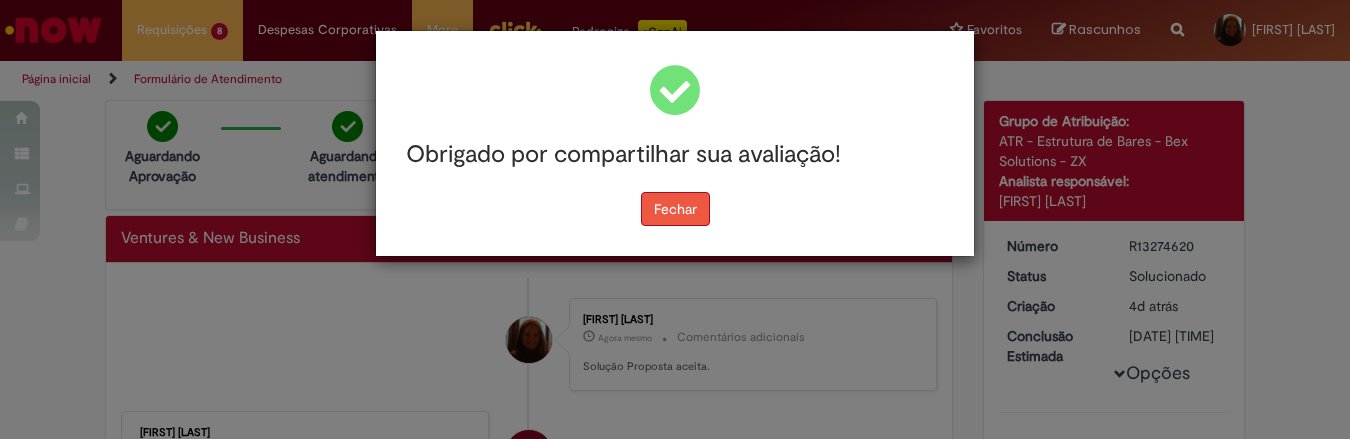 click on "Fechar" at bounding box center (675, 209) 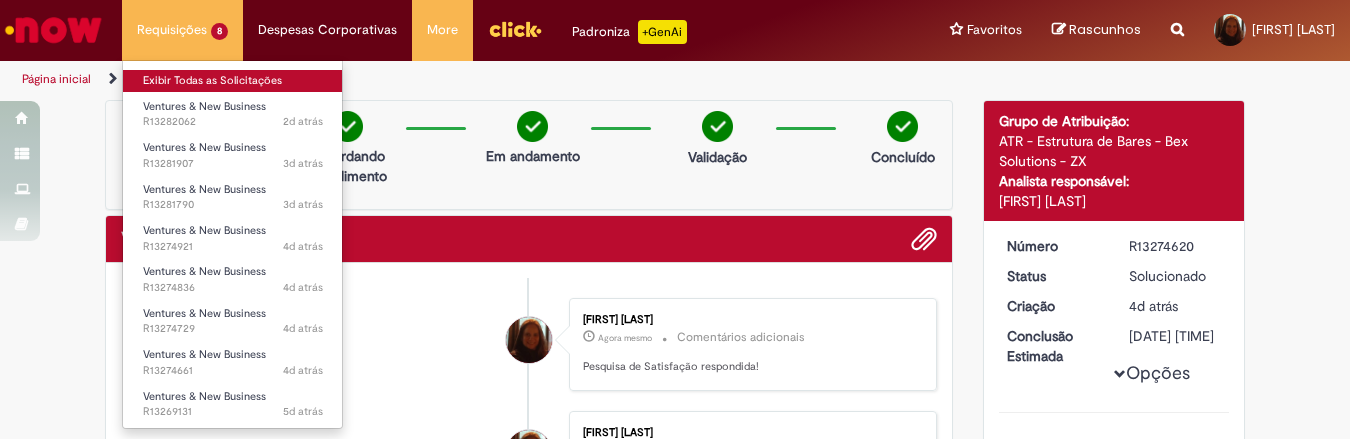 click on "Exibir Todas as Solicitações" at bounding box center (233, 81) 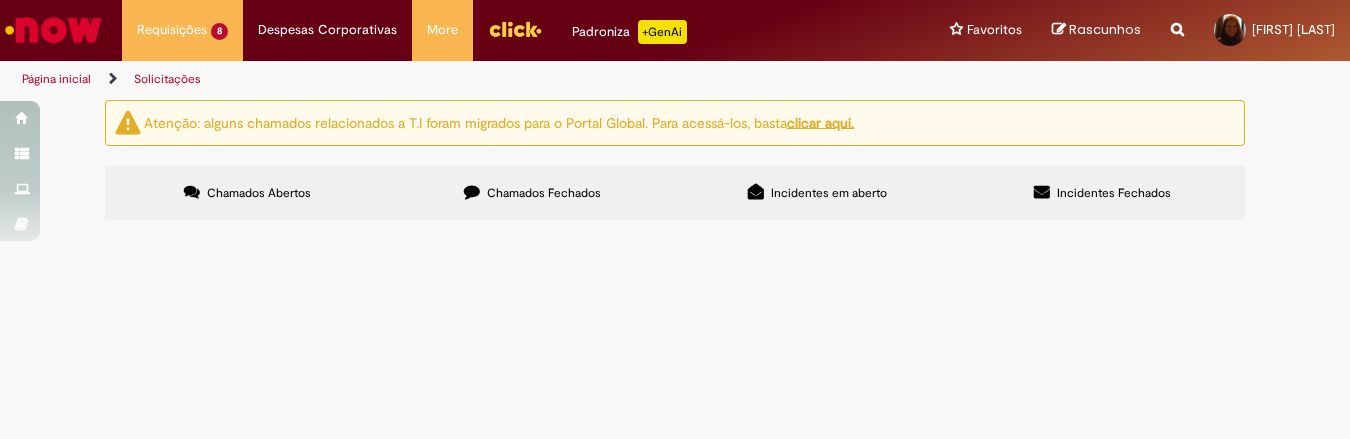scroll, scrollTop: 285, scrollLeft: 0, axis: vertical 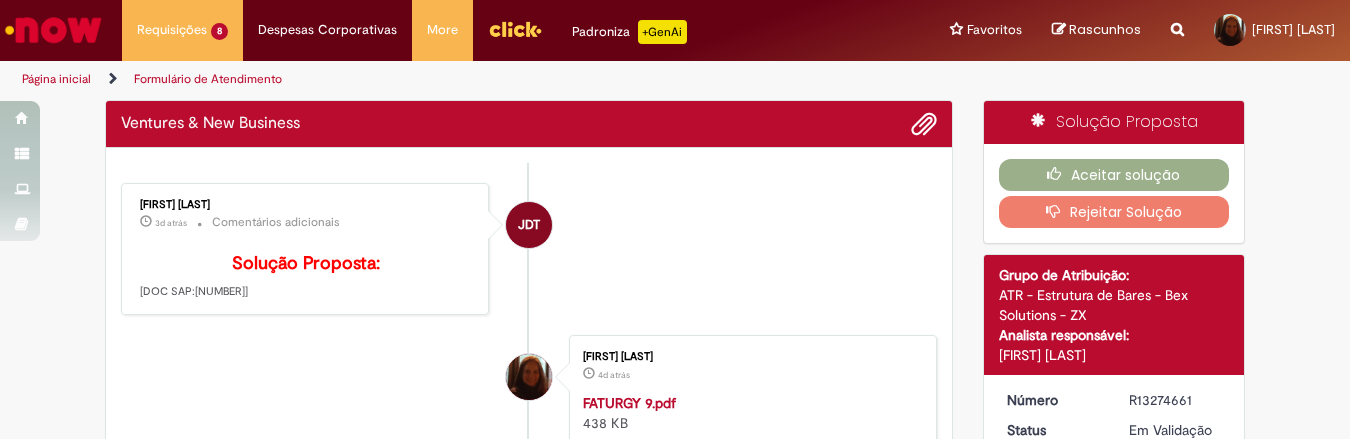 click on "JDT
[FIRST] [MIDDLE] [LAST]
3d atrás 3 dias atrás     Comentários adicionais
Solução Proposta:
OLÁ,
CHAMADO ATENDIDO!
DOC SAP:
62191
Após encerramento deste chamado não deixe de realizar nossa pesquisa de satisfação. O resultado dela mede as entregas do CSC e é importante para mensurarmos a qualidade dos serviços prestados.
Caso tenha alguma dúvida no tratamento deste chamado, antes de reabrir, por favor não hesite em nos contactar por email ou teams.
Cordialmente.
Bex Solutions" at bounding box center [529, 249] 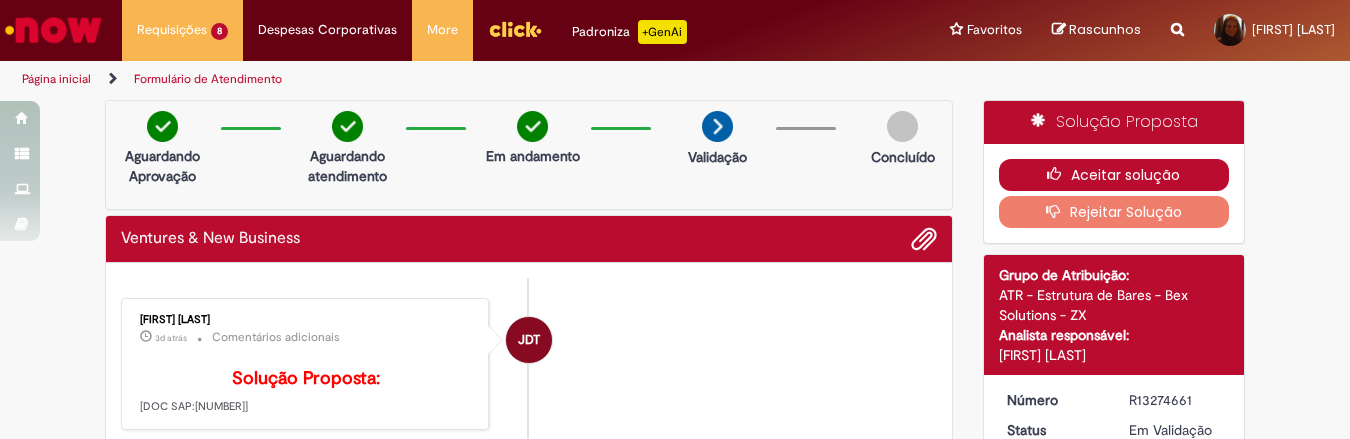 click on "Aceitar solução" at bounding box center (1114, 175) 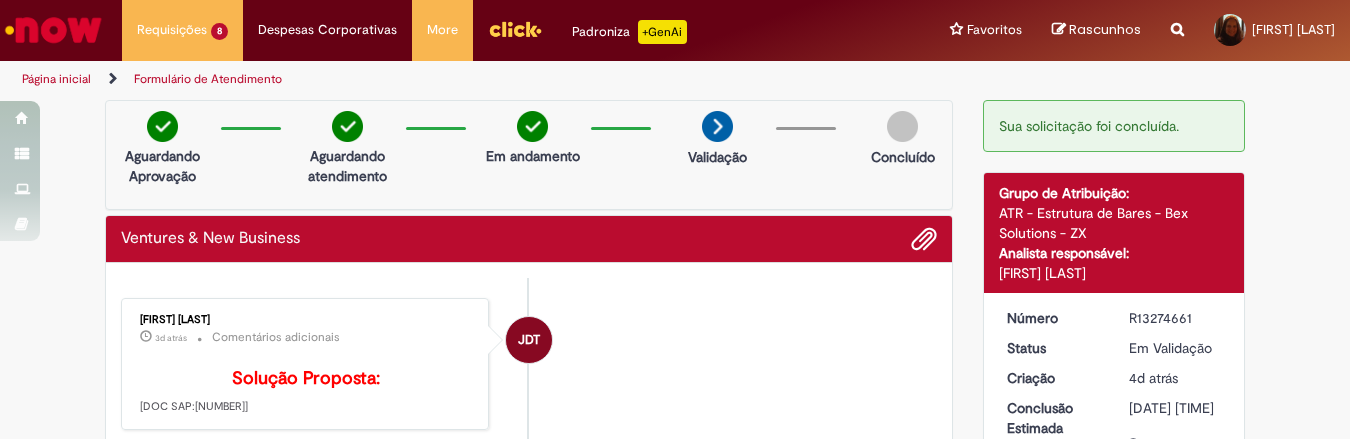 click on "Aguardando Aprovação
Aguardando atendimento
Em andamento
Validação
Concluído" at bounding box center (529, 155) 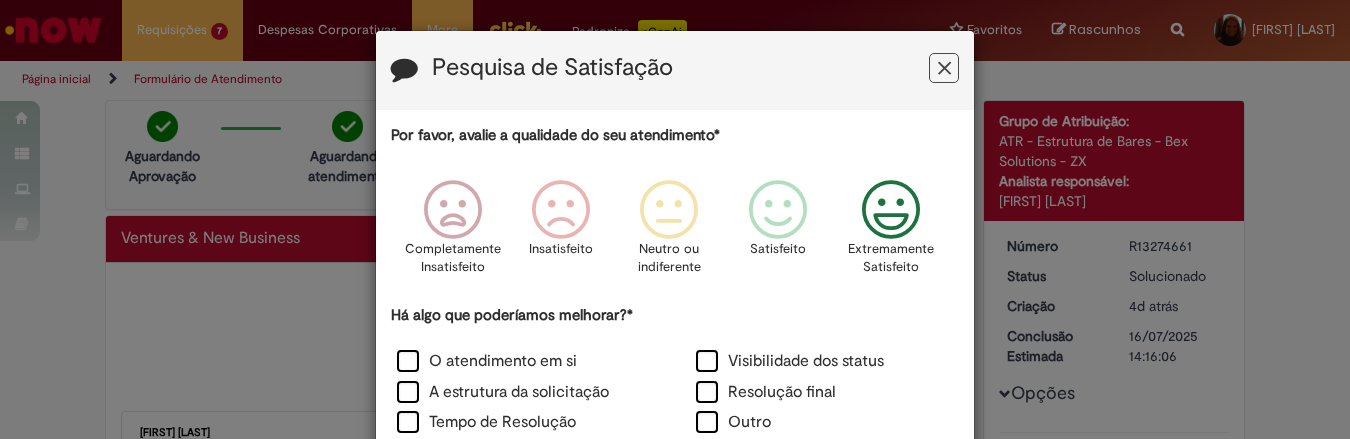click at bounding box center [891, 210] 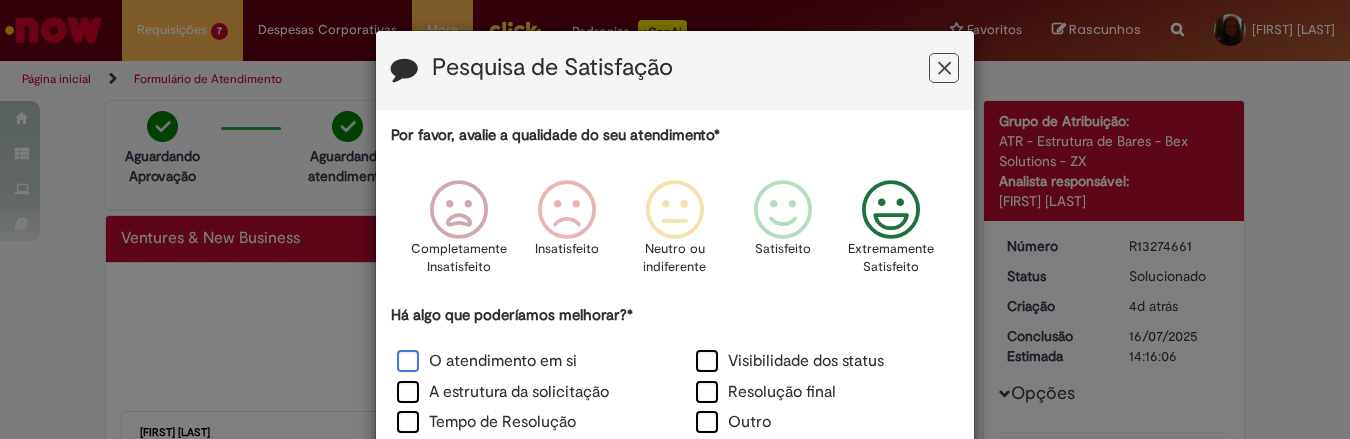 click on "O atendimento em si" at bounding box center (487, 361) 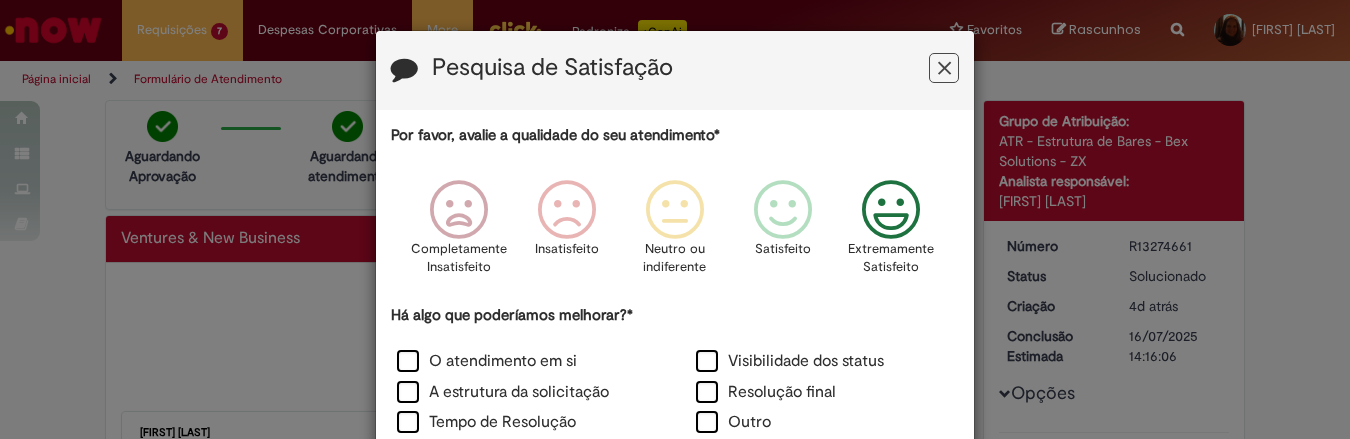 scroll, scrollTop: 241, scrollLeft: 0, axis: vertical 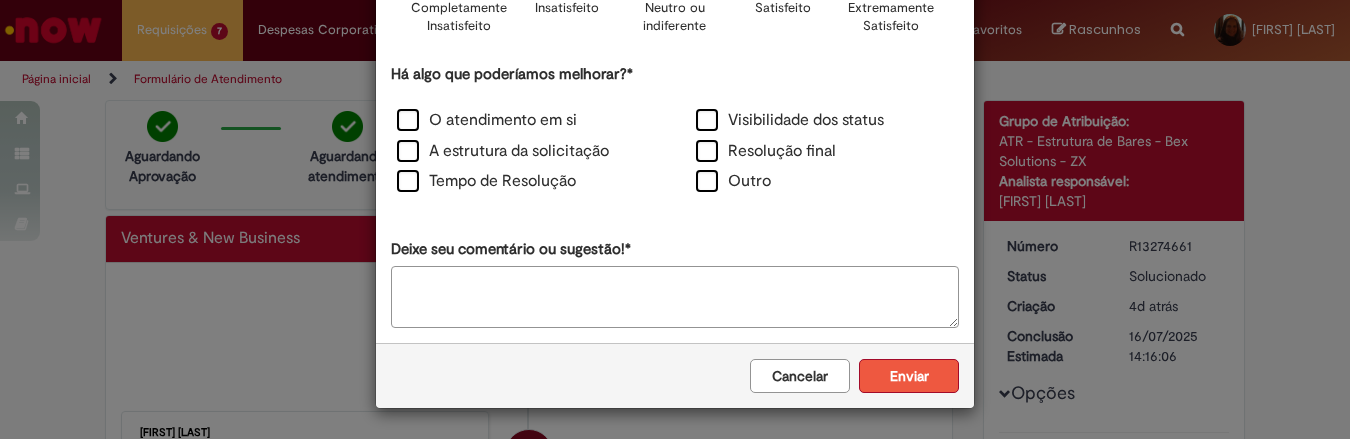click on "Enviar" at bounding box center [909, 376] 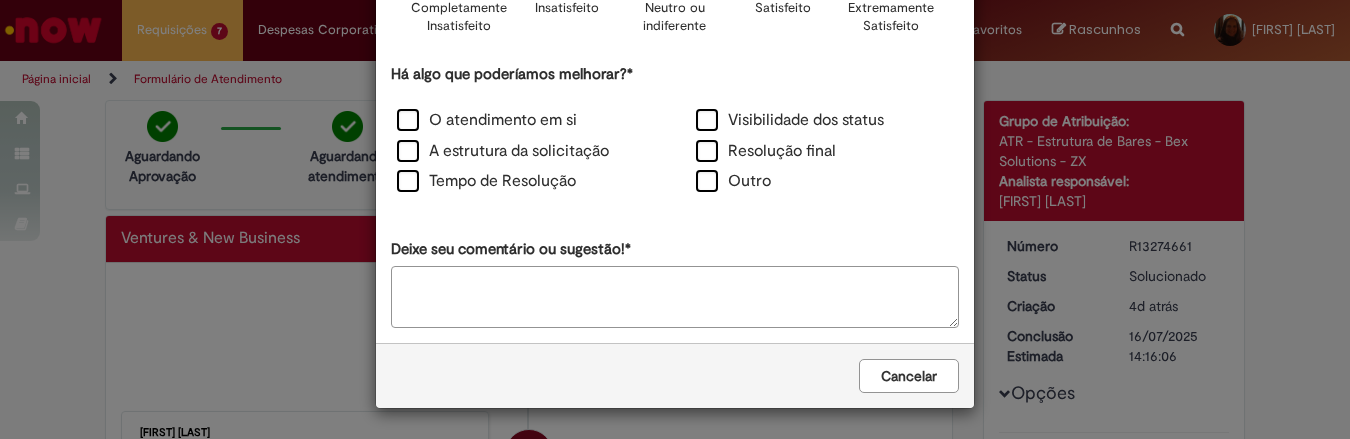 scroll, scrollTop: 0, scrollLeft: 0, axis: both 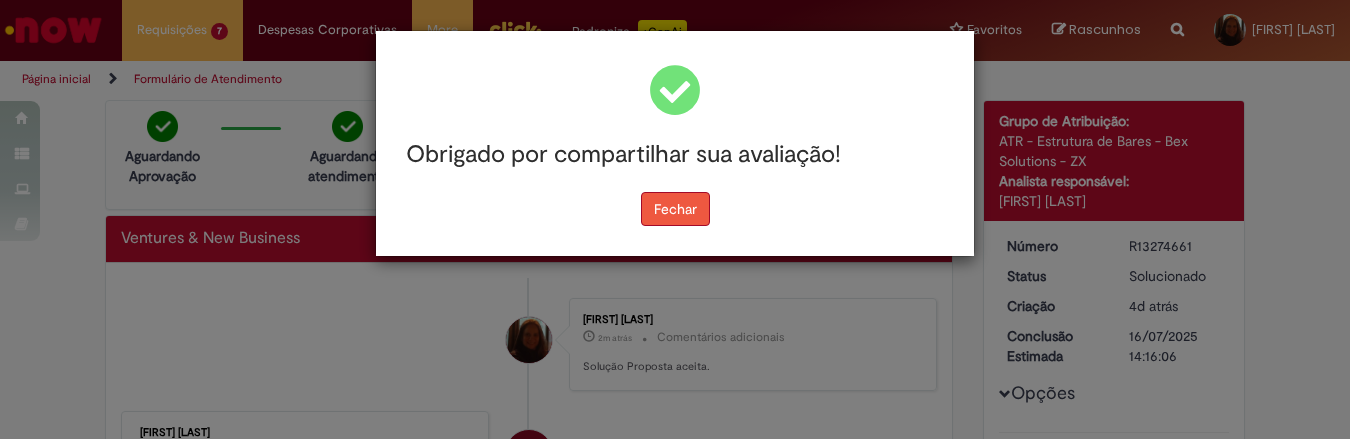 click on "Fechar" at bounding box center (675, 209) 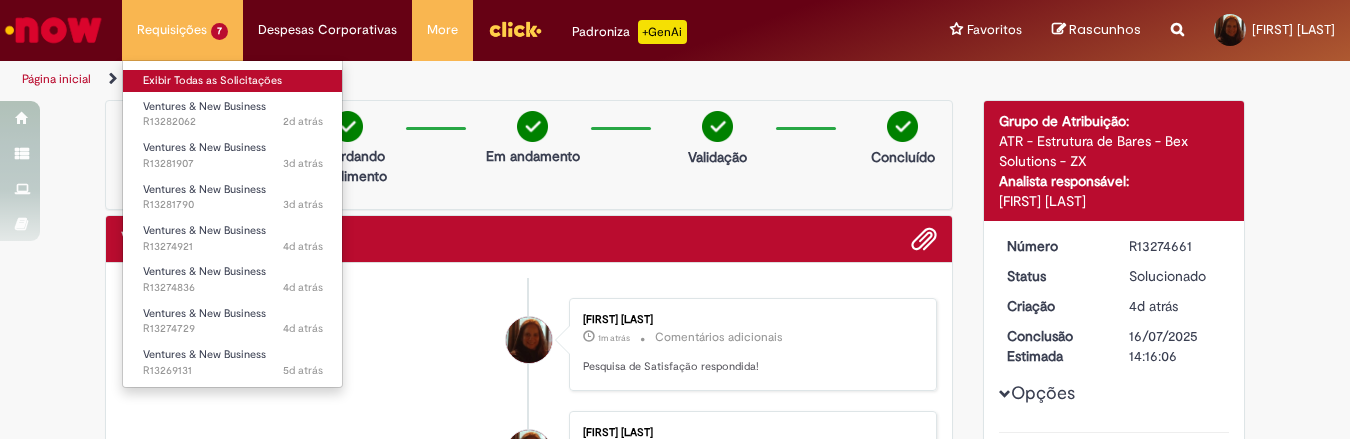 click on "Exibir Todas as Solicitações" at bounding box center [233, 81] 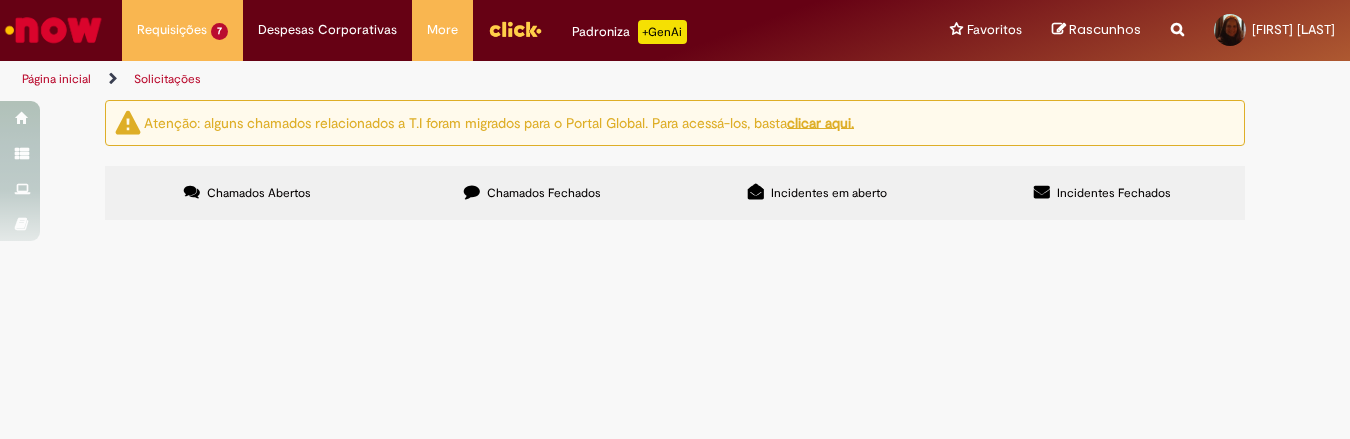scroll, scrollTop: 248, scrollLeft: 0, axis: vertical 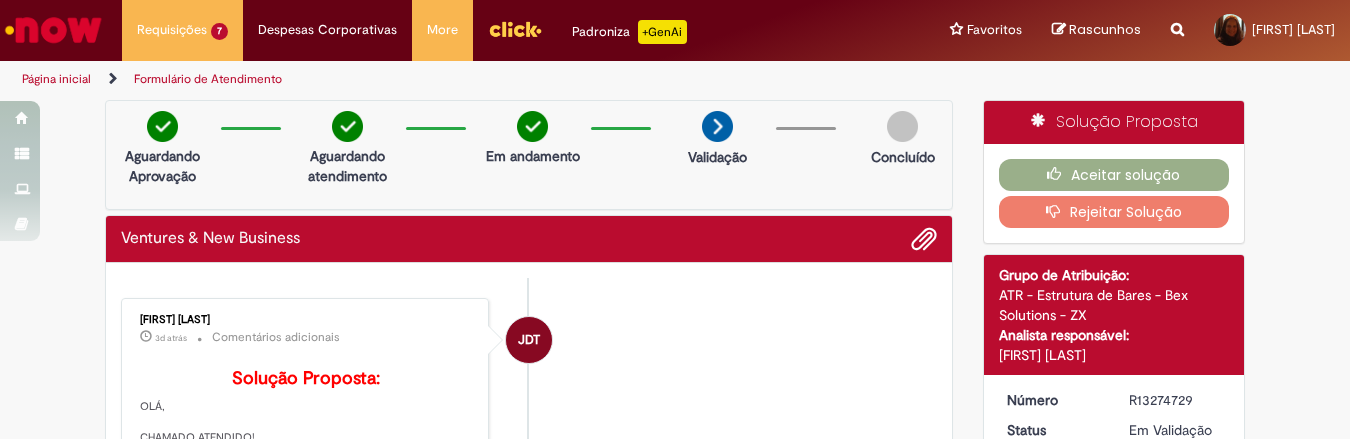click on "Verificar Código de Barras
Aguardando Aprovação
Aguardando atendimento
Em andamento
Validação
Concluído
Ventures & New Business
Enviar
JDT
[FIRST] [MIDDLE] [LAST]
3d atrás 3 dias atrás     Comentários adicionais
Solução Proposta:" at bounding box center (675, 1021) 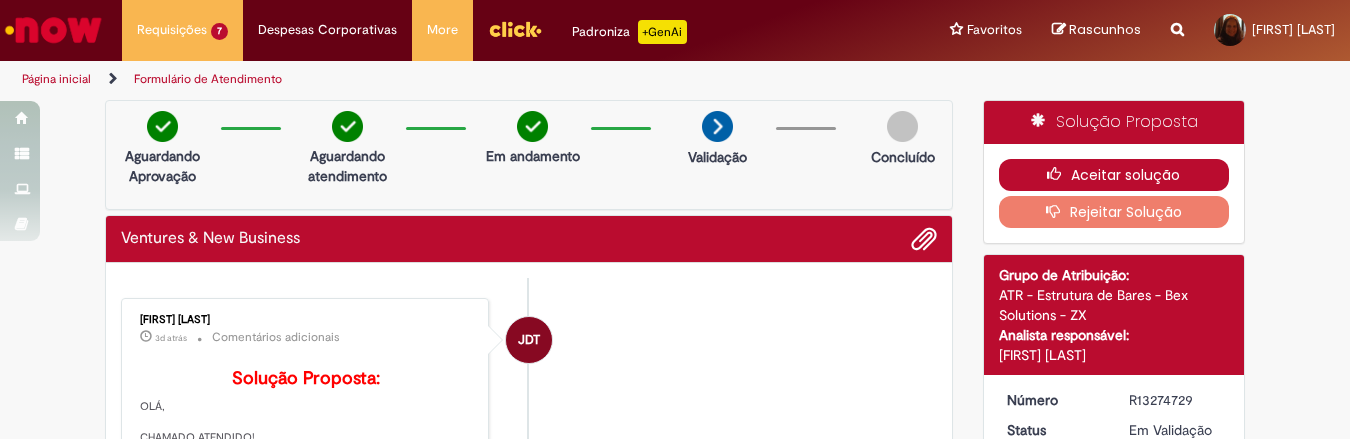 click on "Aceitar solução" at bounding box center (1114, 175) 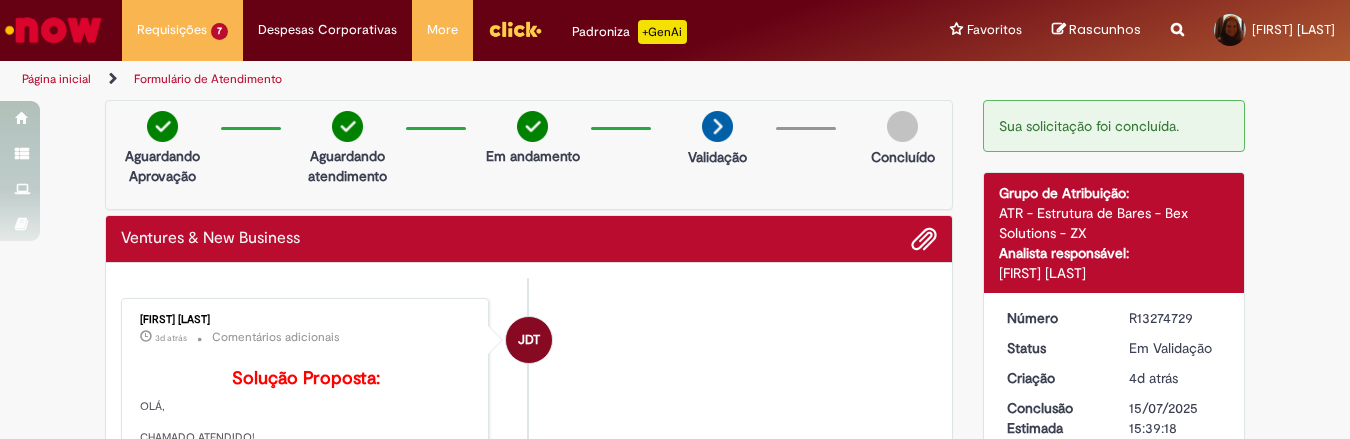 click on "Verificar Código de Barras
Aguardando Aprovação
Aguardando atendimento
Em andamento
Validação
Concluído
Ventures & New Business
Enviar
JDT
[FIRST] [MIDDLE] [LAST]
3d atrás 3 dias atrás     Comentários adicionais
Solução Proposta:" at bounding box center (675, 980) 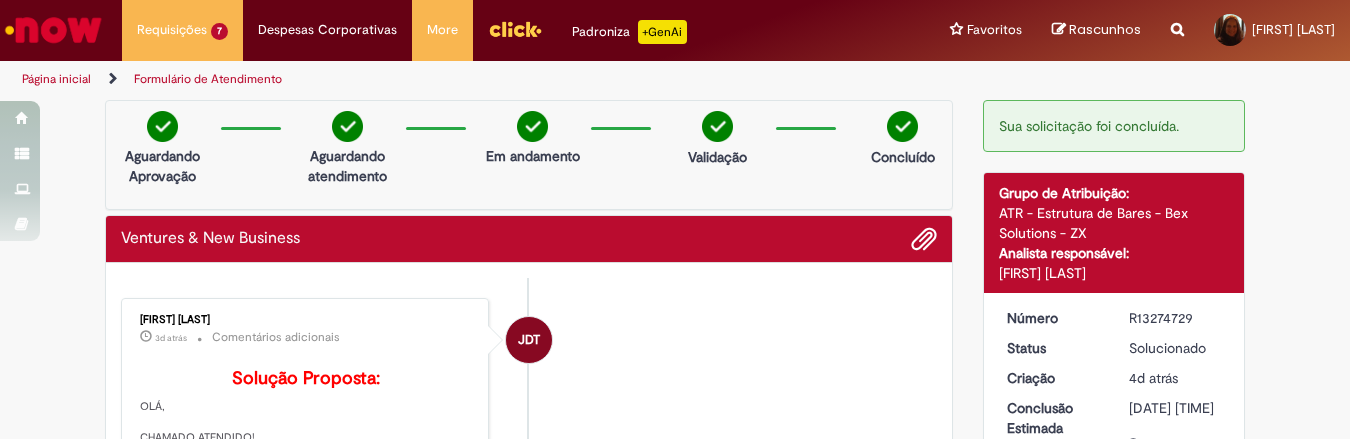 click on "Aguardando Aprovação
Aguardando atendimento
Em andamento
Validação
Concluído" at bounding box center [529, 155] 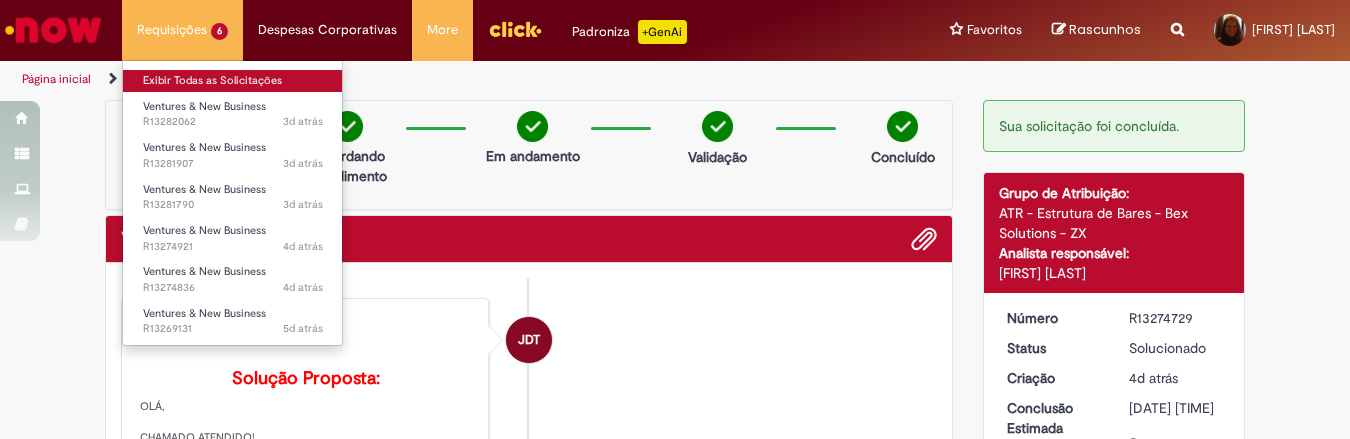 click on "Exibir Todas as Solicitações" at bounding box center [233, 81] 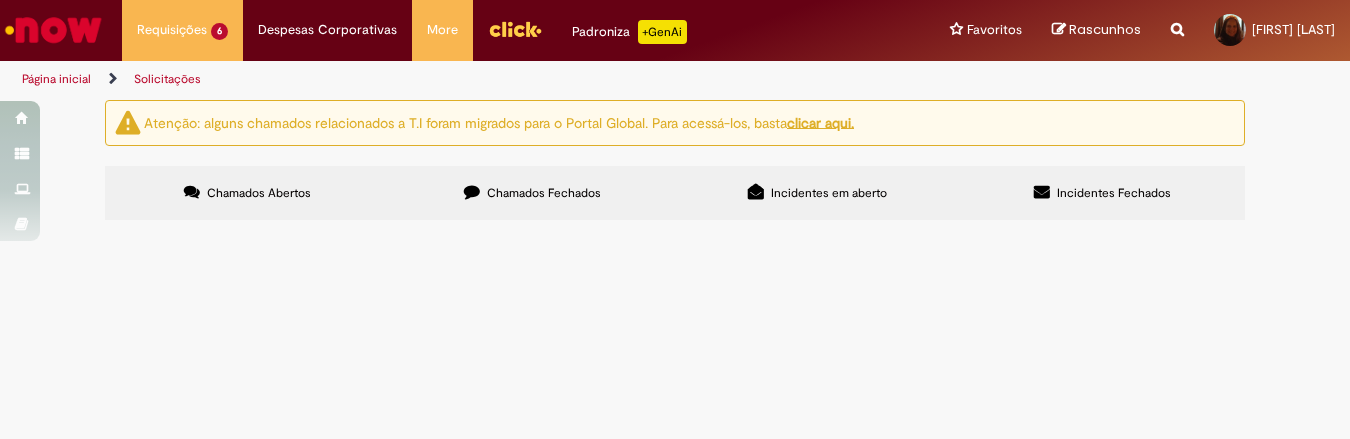 scroll, scrollTop: 211, scrollLeft: 0, axis: vertical 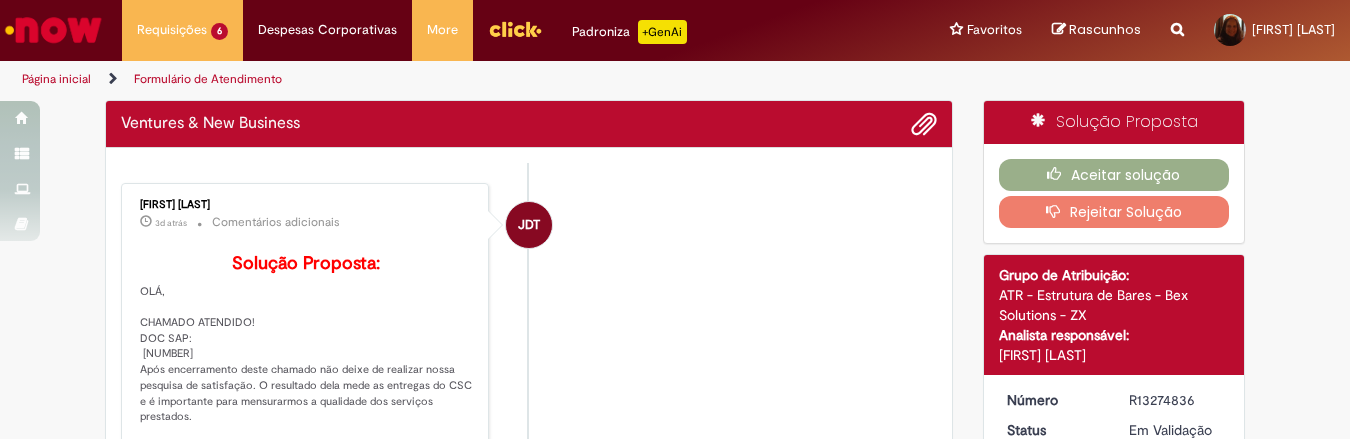 click on "JDT
[FIRST] [MIDDLE] [LAST]
3d atrás 3 dias atrás     Comentários adicionais
Solução Proposta:
OLÁ,
CHAMADO ATENDIDO!
DOC SAP:
62193
Após encerramento deste chamado não deixe de realizar nossa pesquisa de satisfação. O resultado dela mede as entregas do CSC e é importante para mensurarmos a qualidade dos serviços prestados.
Caso tenha alguma dúvida no tratamento deste chamado, antes de reabrir, por favor não hesite em nos contactar por email ou teams.
Cordialmente.
Bex Solutions" at bounding box center [529, 367] 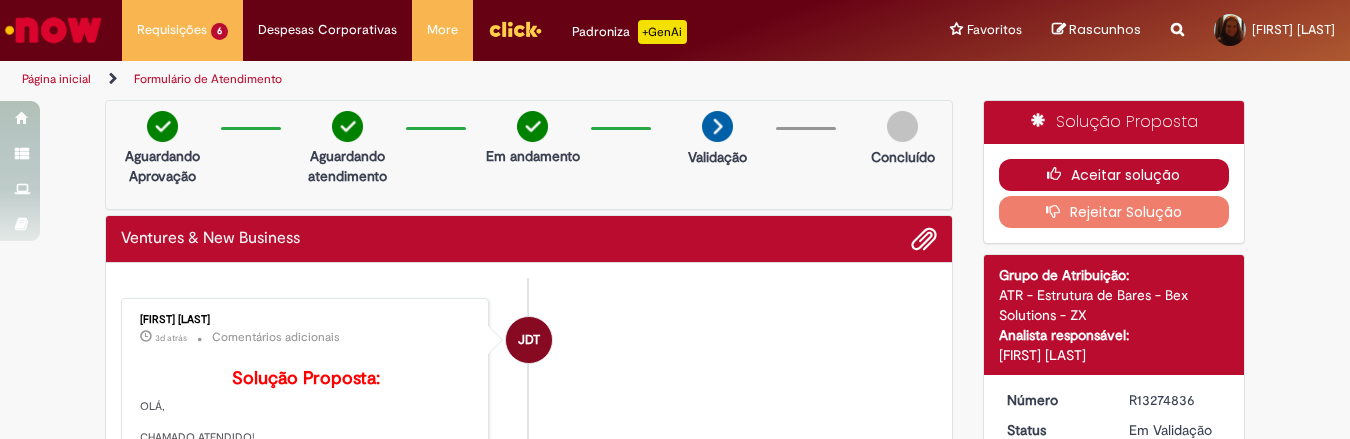 click on "Aceitar solução" at bounding box center [1114, 175] 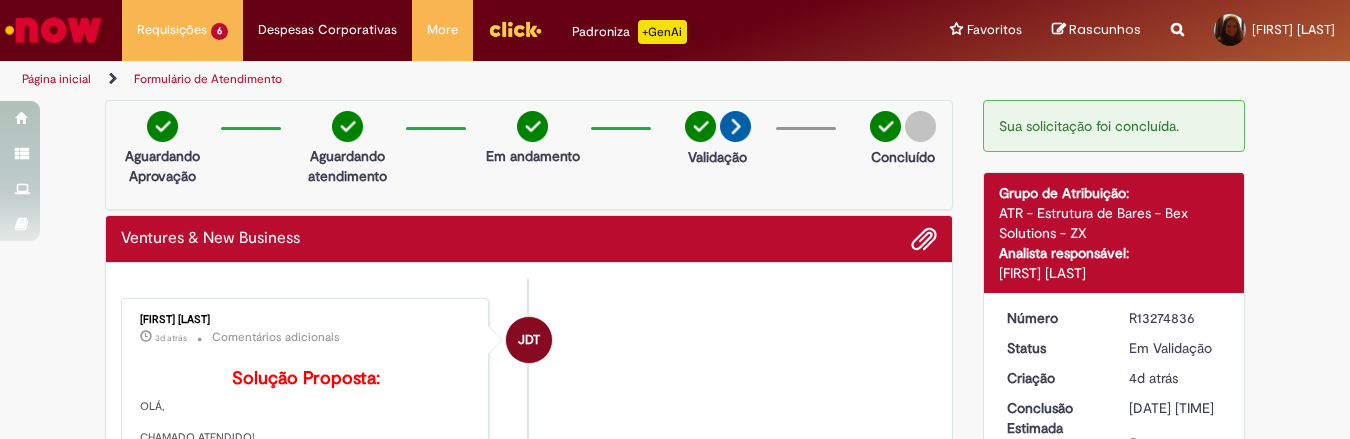click on "Página inicial
Formulário de Atendimento" at bounding box center (450, 79) 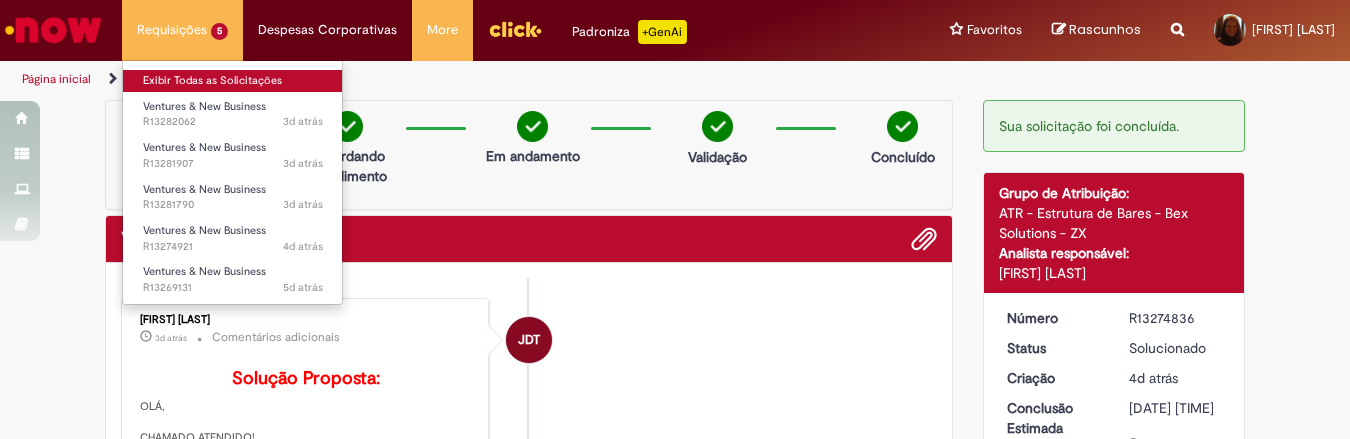 click on "Exibir Todas as Solicitações" at bounding box center [233, 81] 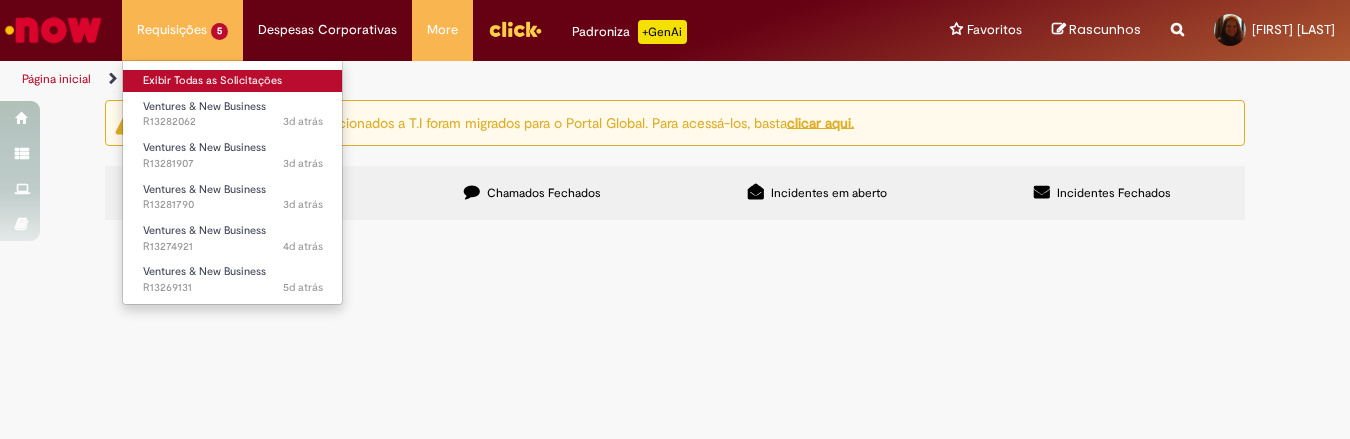 click on "Exibir Todas as Solicitações" at bounding box center [233, 81] 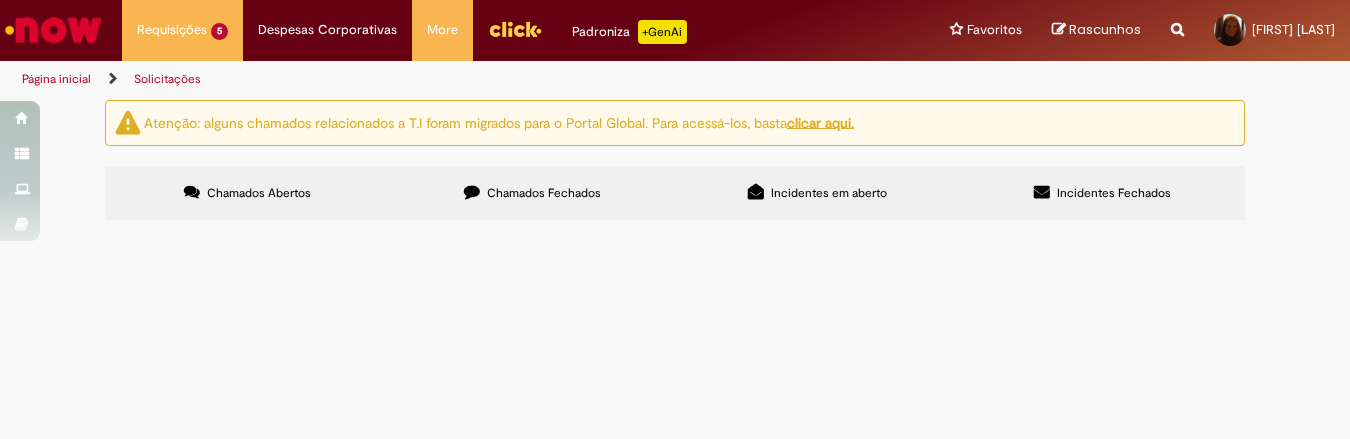 scroll, scrollTop: 174, scrollLeft: 0, axis: vertical 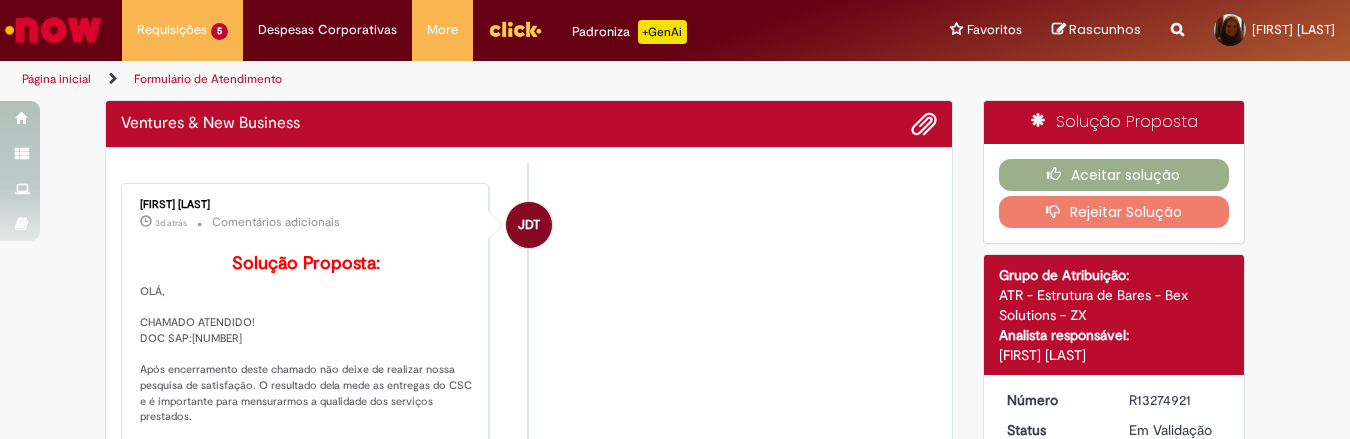 click on "JDT
[FIRST] [MIDDLE] [LAST]
3d atrás 3 dias atrás     Comentários adicionais
Solução Proposta:
OLÁ,
CHAMADO ATENDIDO!
DOC SAP:62193
Após encerramento deste chamado não deixe de realizar nossa pesquisa de satisfação. O resultado dela mede as entregas do CSC e é importante para mensurarmos a qualidade dos serviços prestados.
Caso tenha alguma dúvida no tratamento deste chamado, antes de reabrir, por favor não hesite em nos contactar por email ou teams.
Cordialmente." at bounding box center [529, 351] 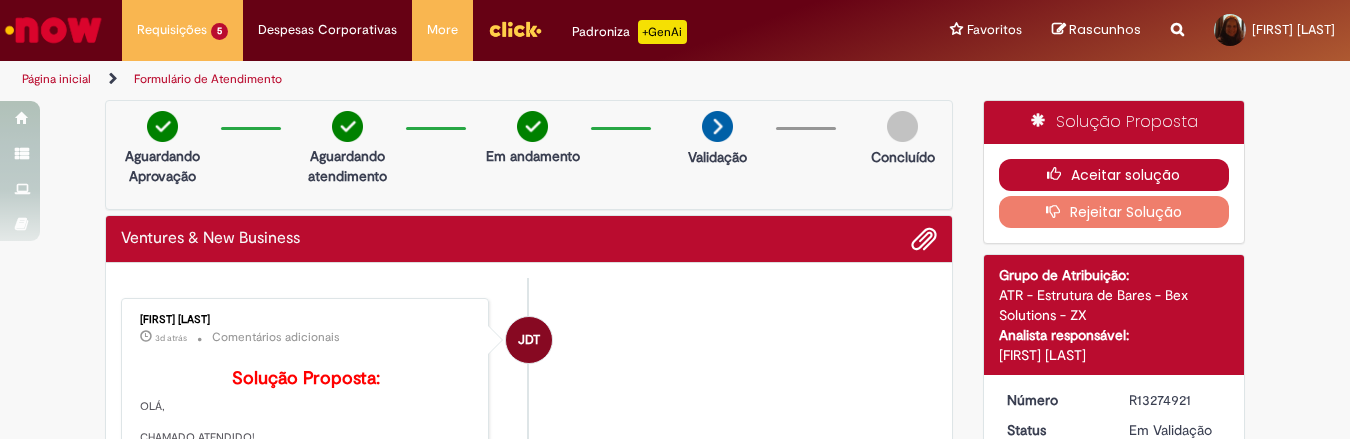 click on "Aceitar solução" at bounding box center [1114, 175] 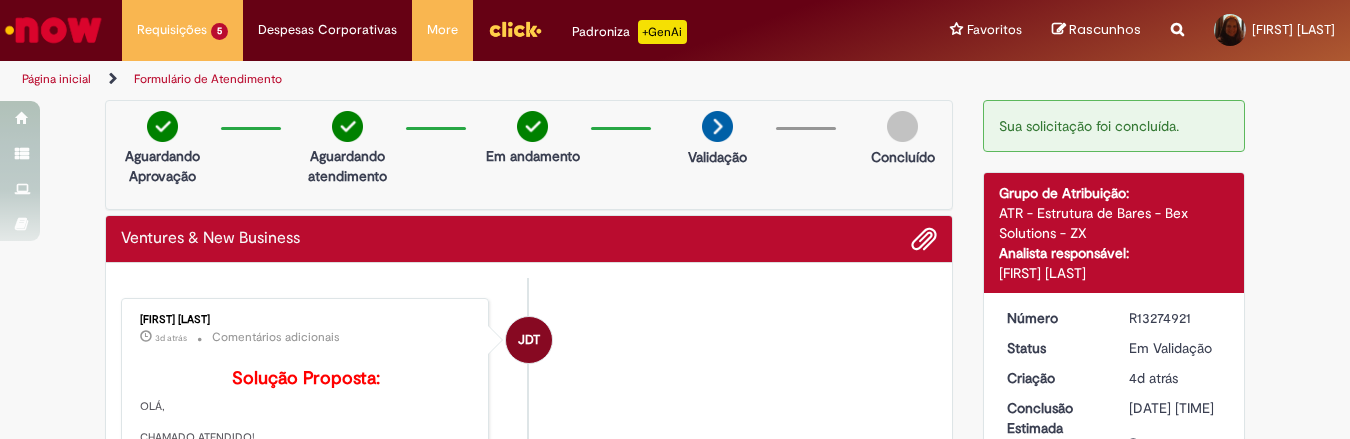 click on "Aguardando Aprovação
Aguardando atendimento
Em andamento
Validação
Concluído" at bounding box center (529, 155) 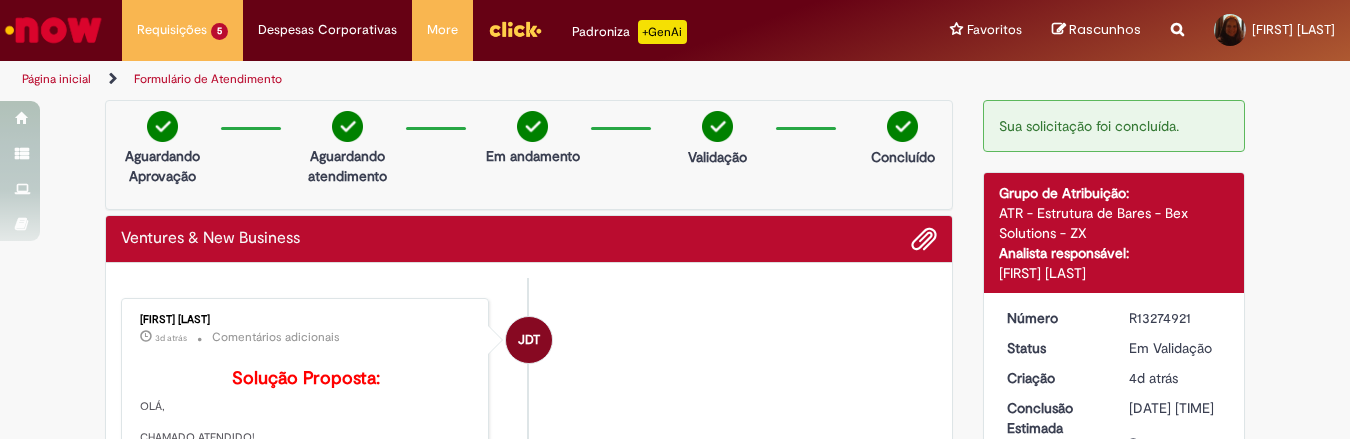 click on "Aguardando Aprovação
Aguardando atendimento
Em andamento
Validação
Concluído" at bounding box center [529, 155] 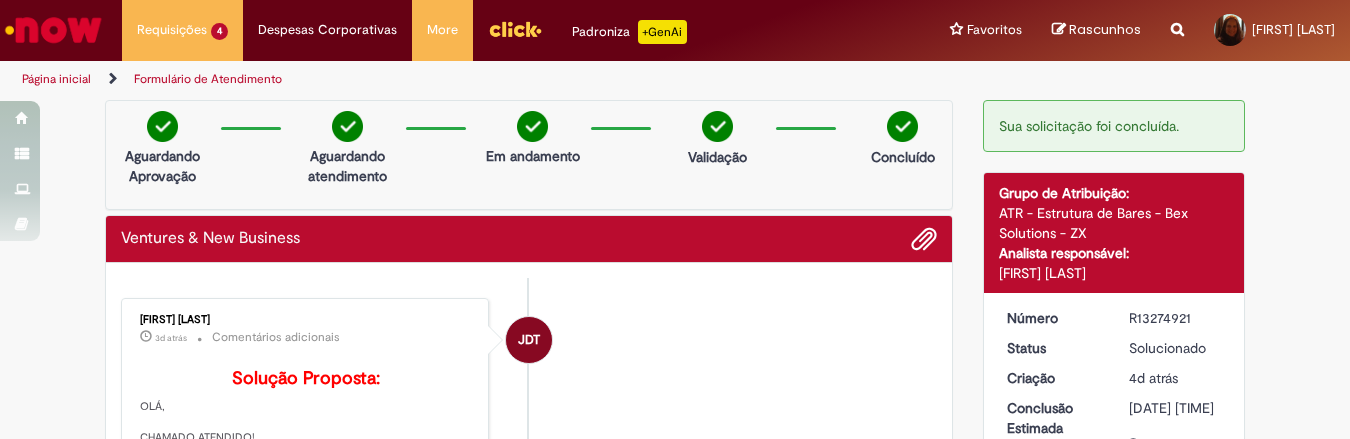 click on "JDT
[FIRST] [MIDDLE] [LAST]
3d atrás 3 dias atrás     Comentários adicionais
Solução Proposta:
OLÁ,
CHAMADO ATENDIDO!
DOC SAP:62193
Após encerramento deste chamado não deixe de realizar nossa pesquisa de satisfação. O resultado dela mede as entregas do CSC e é importante para mensurarmos a qualidade dos serviços prestados.
Caso tenha alguma dúvida no tratamento deste chamado, antes de reabrir, por favor não hesite em nos contactar por email ou teams.
Cordialmente." at bounding box center (529, 466) 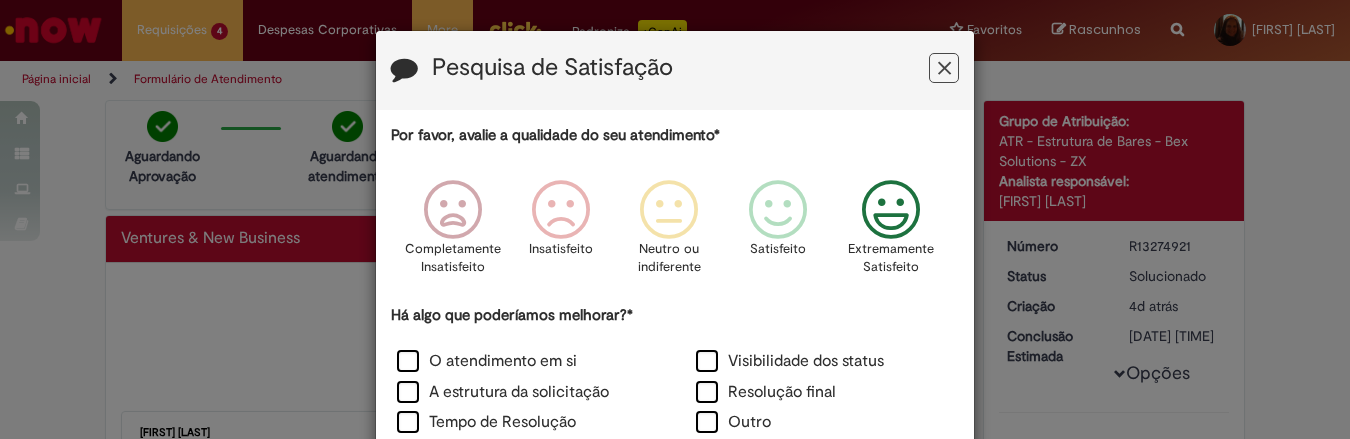 click at bounding box center [891, 210] 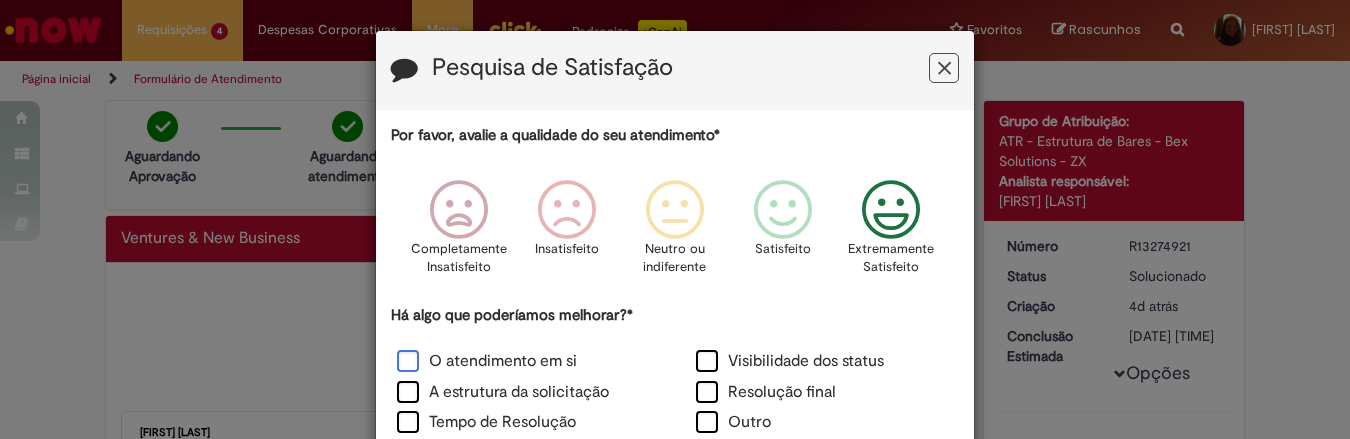 click on "O atendimento em si" at bounding box center [487, 361] 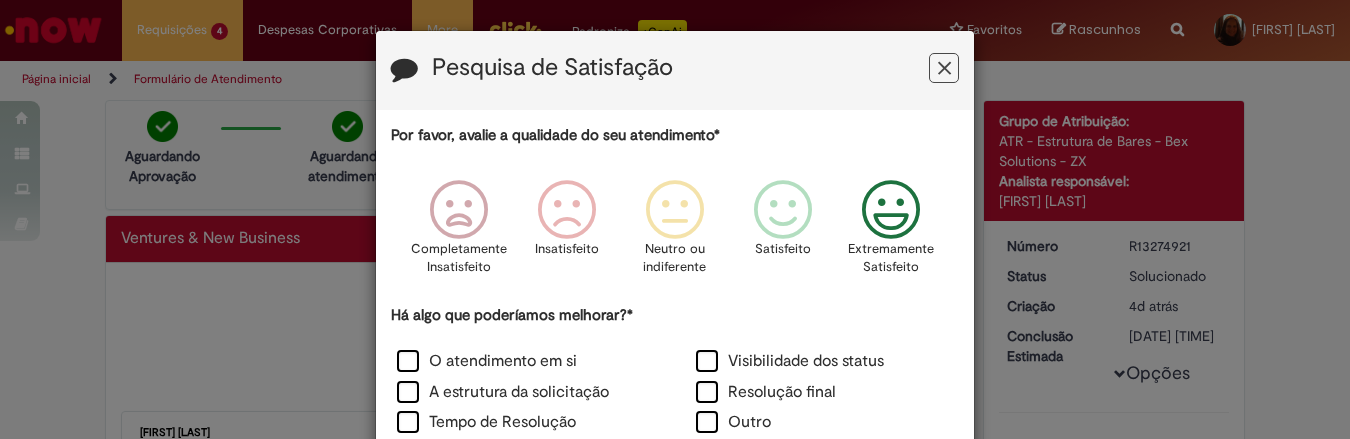 scroll, scrollTop: 241, scrollLeft: 0, axis: vertical 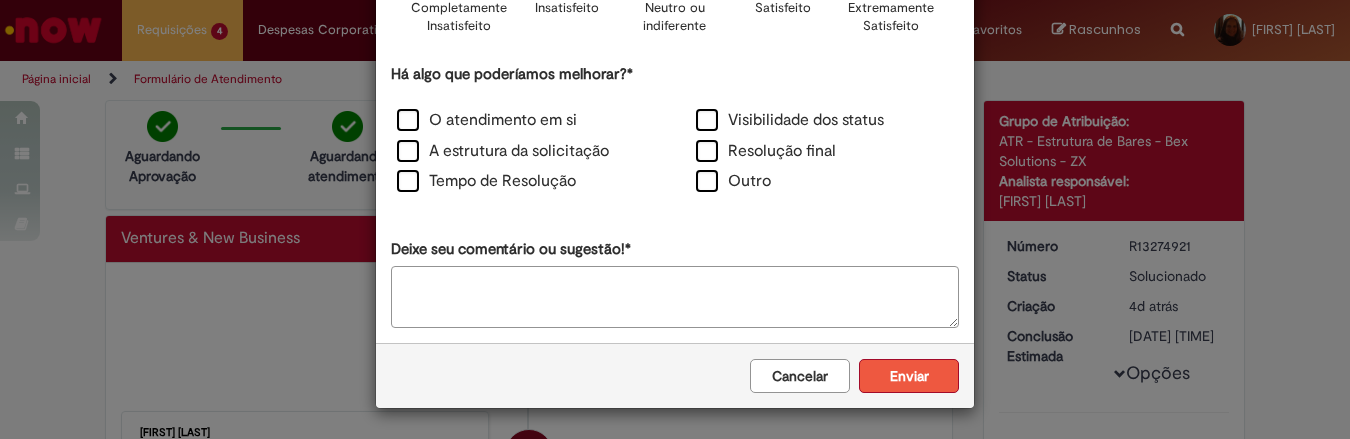 click on "Enviar" at bounding box center [909, 376] 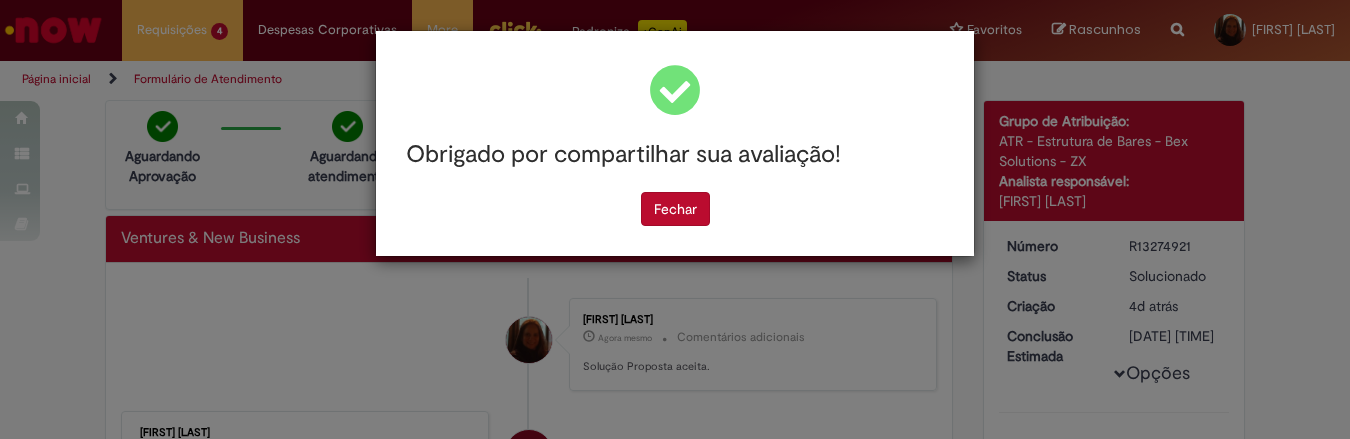 scroll, scrollTop: 0, scrollLeft: 0, axis: both 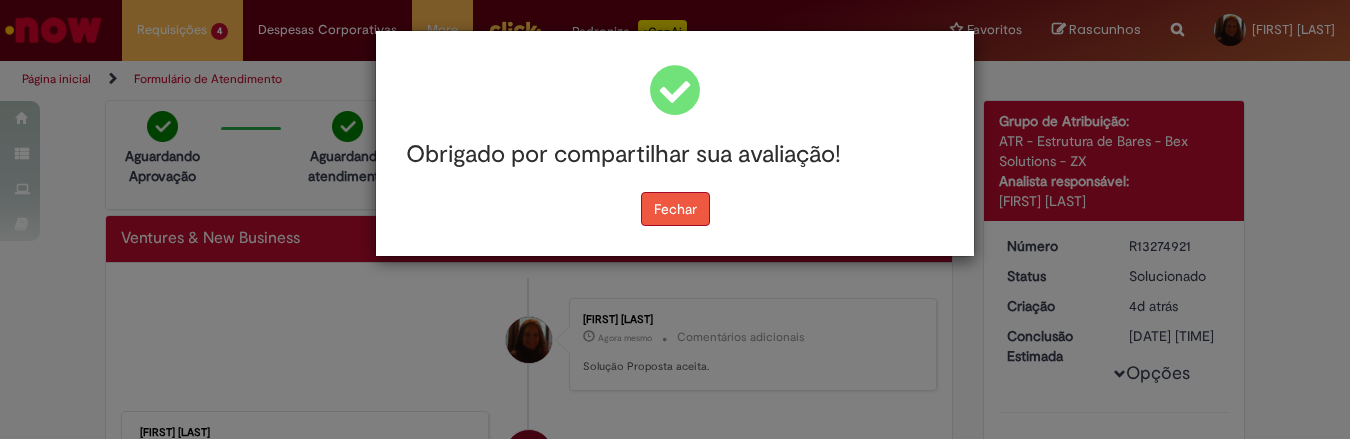 click on "Fechar" at bounding box center [675, 209] 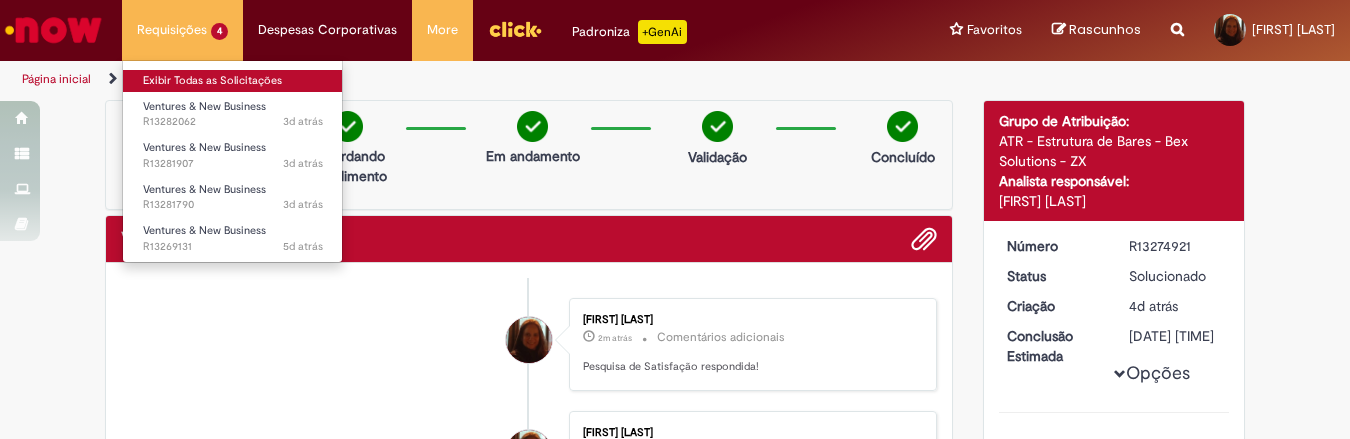 click on "Exibir Todas as Solicitações" at bounding box center [233, 81] 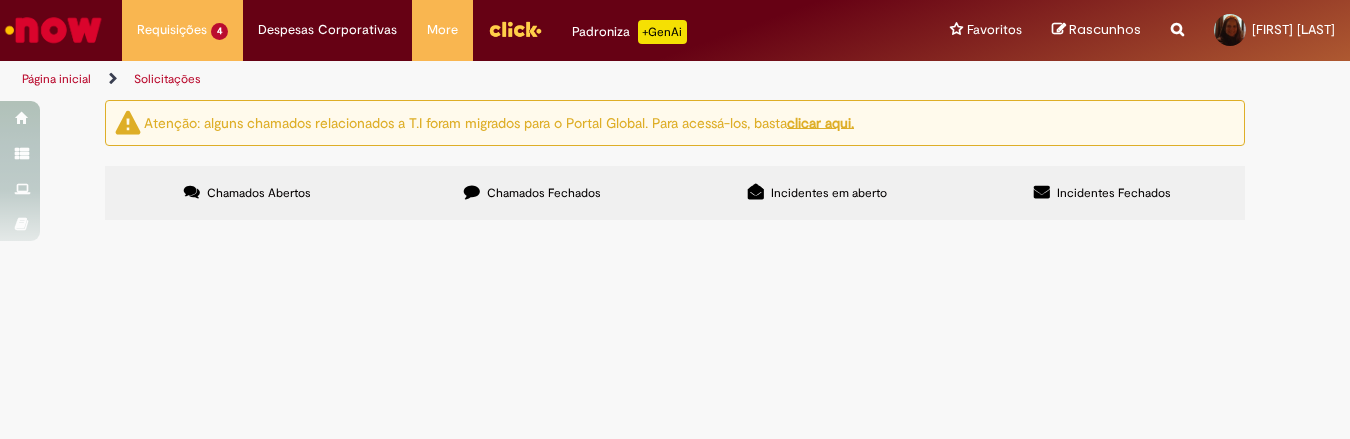 scroll, scrollTop: 0, scrollLeft: 0, axis: both 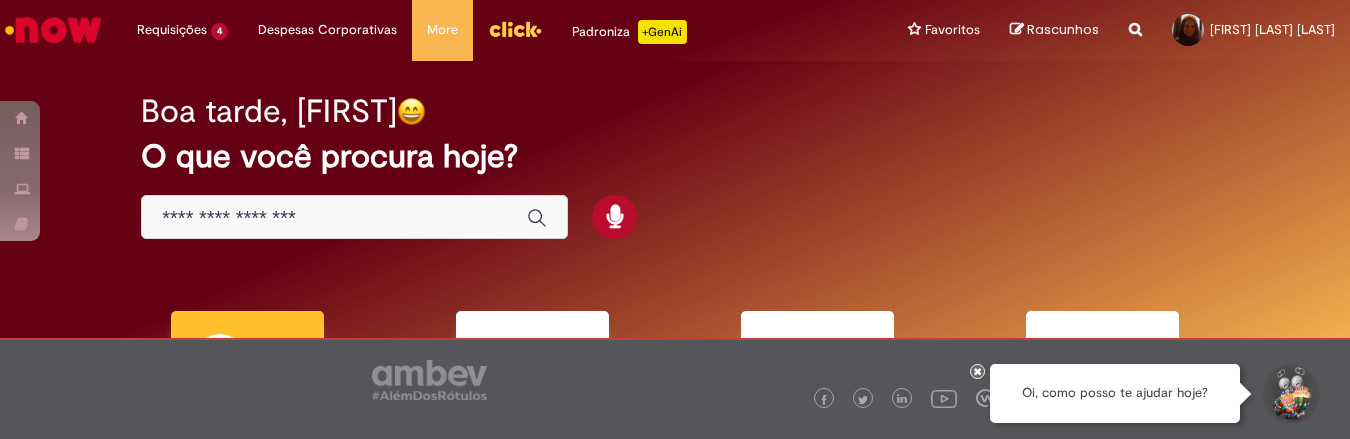 click at bounding box center [334, 218] 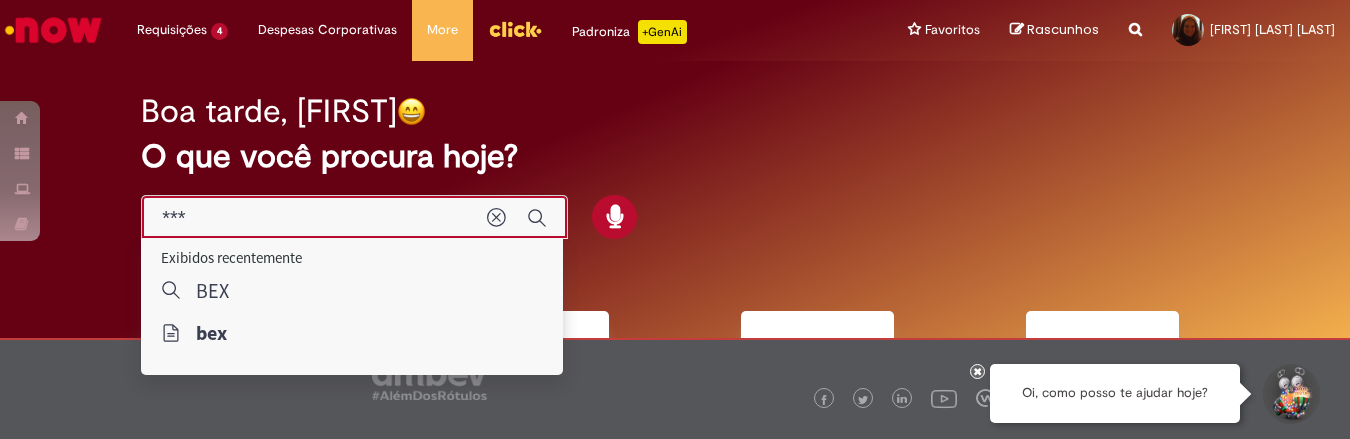 type on "***" 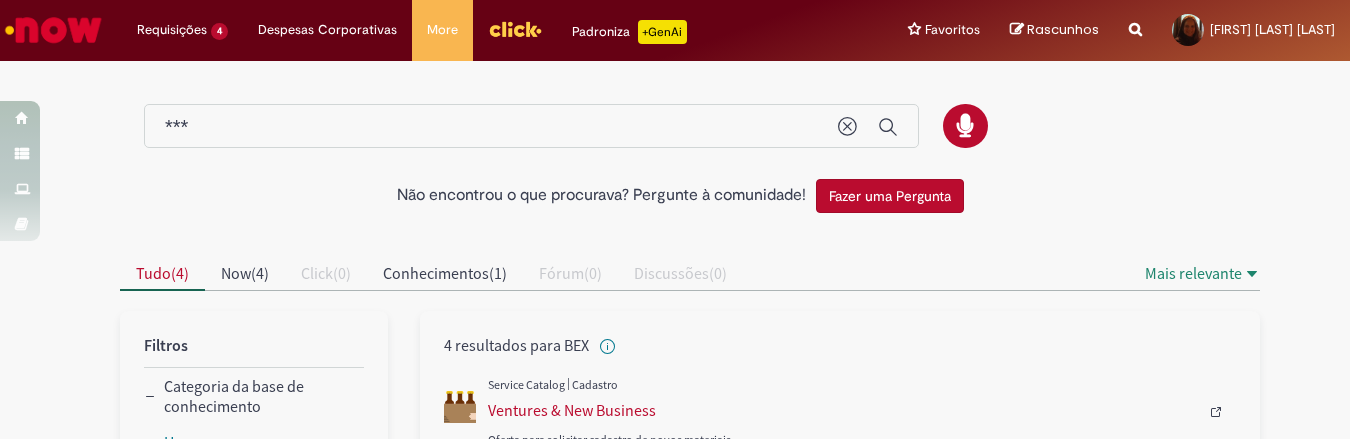 scroll, scrollTop: 250, scrollLeft: 0, axis: vertical 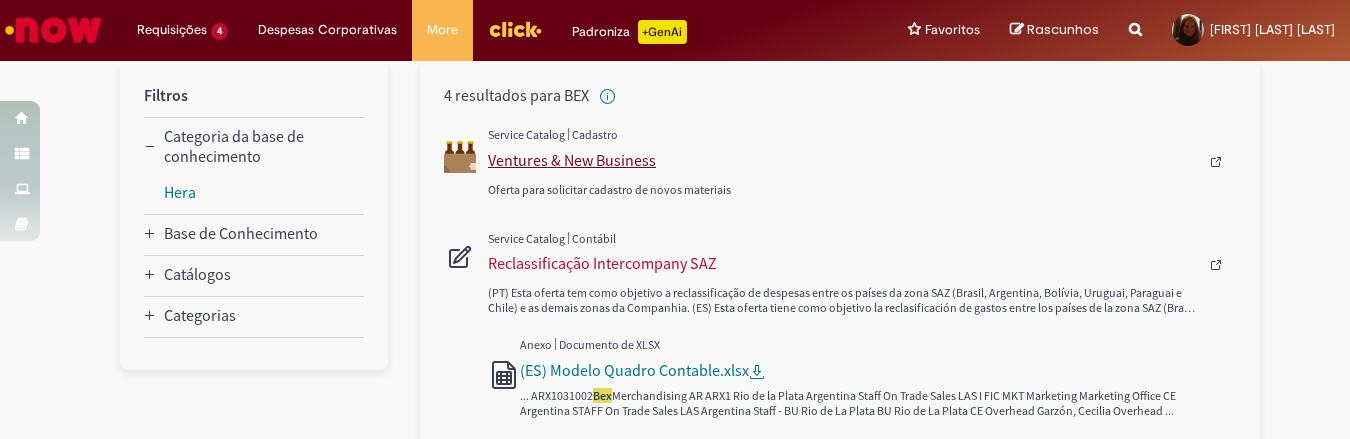 click on "Ventures & New Business" at bounding box center [843, 160] 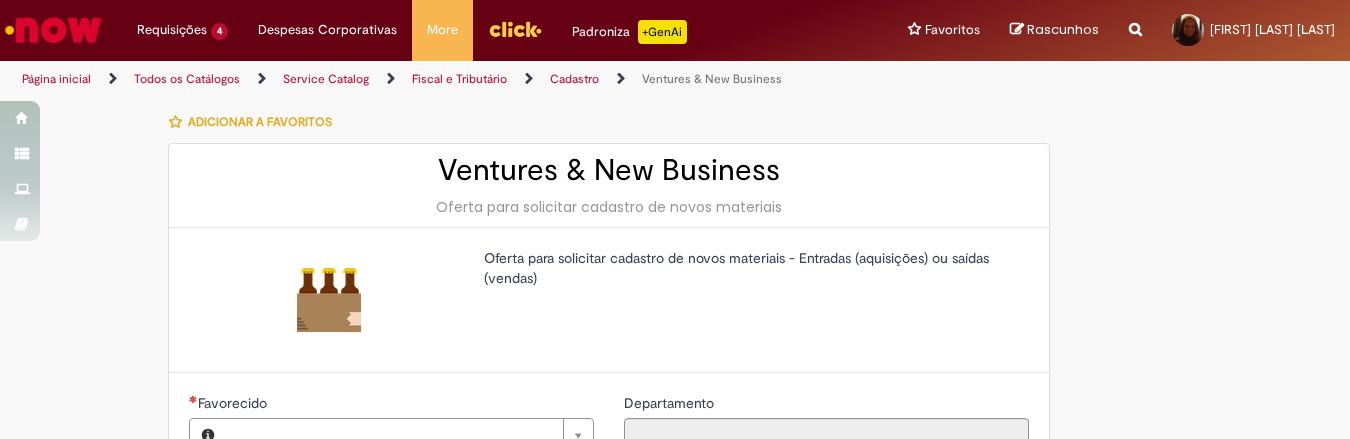 type on "********" 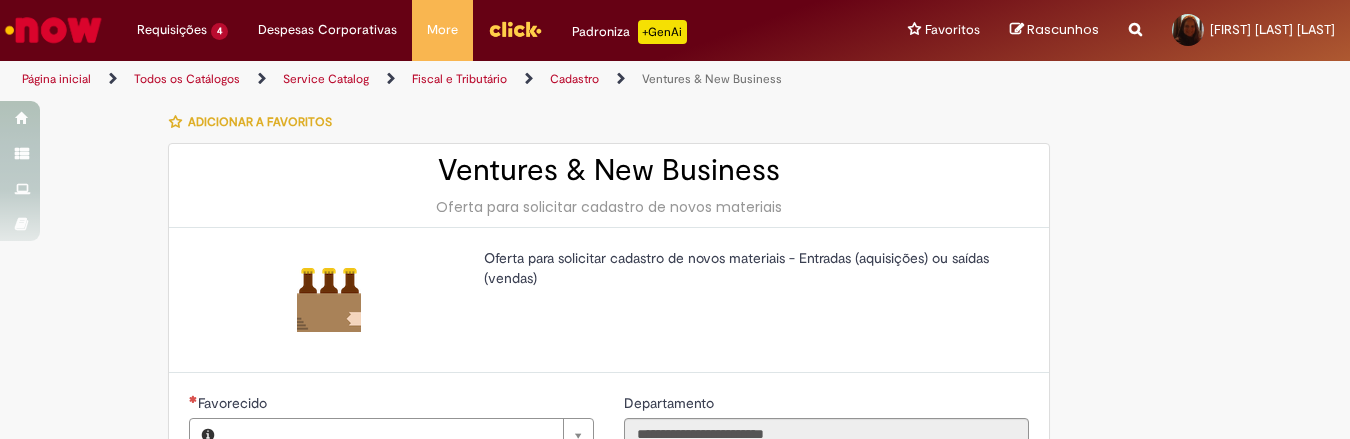 type on "**********" 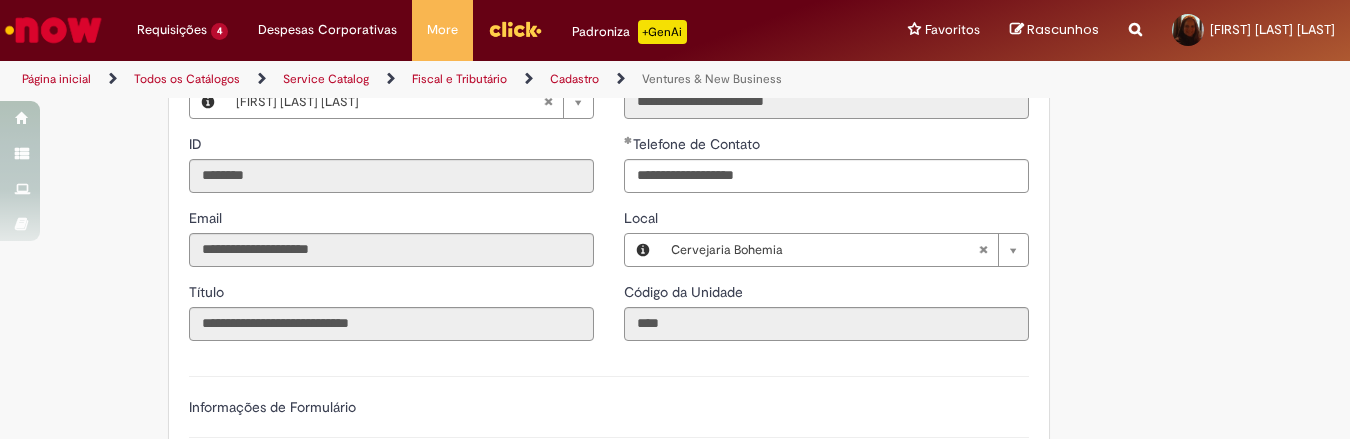 scroll, scrollTop: 500, scrollLeft: 0, axis: vertical 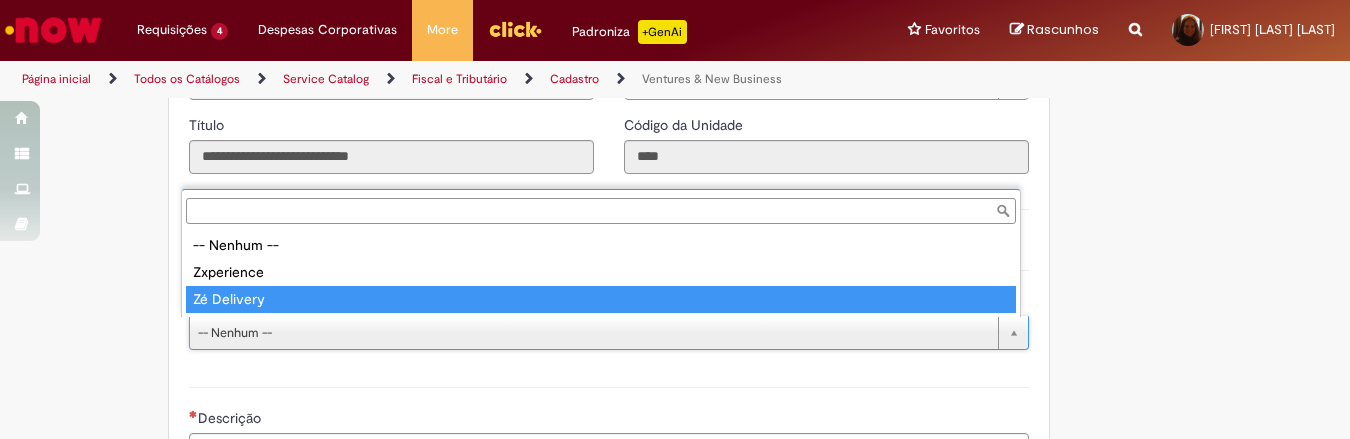 type on "**********" 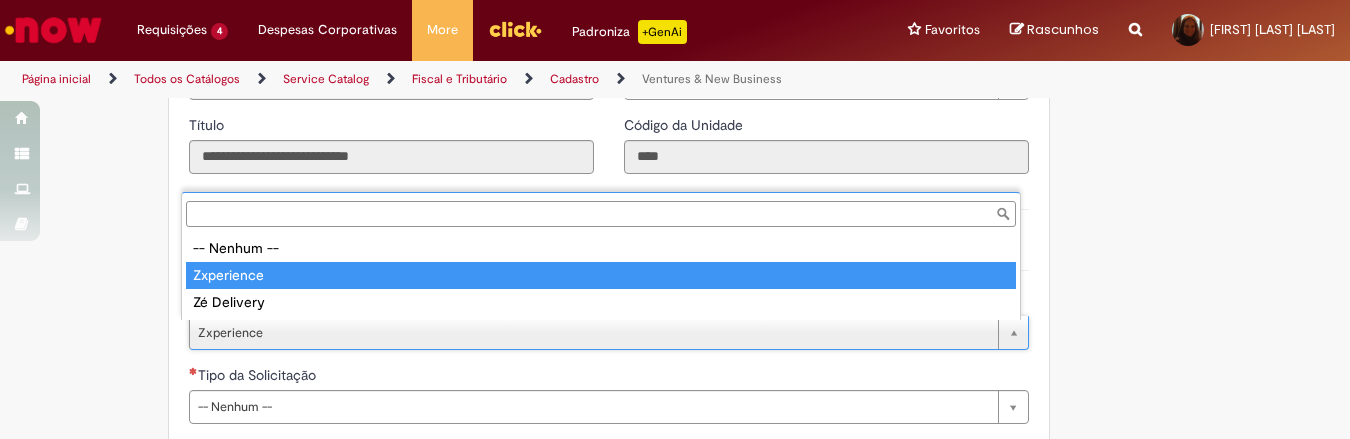 type on "**********" 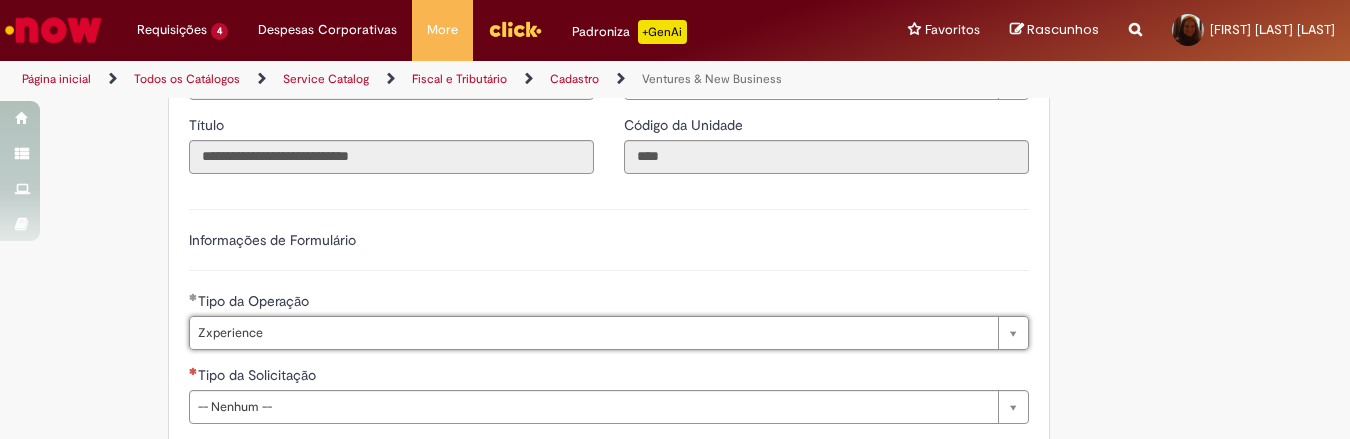 scroll, scrollTop: 0, scrollLeft: 70, axis: horizontal 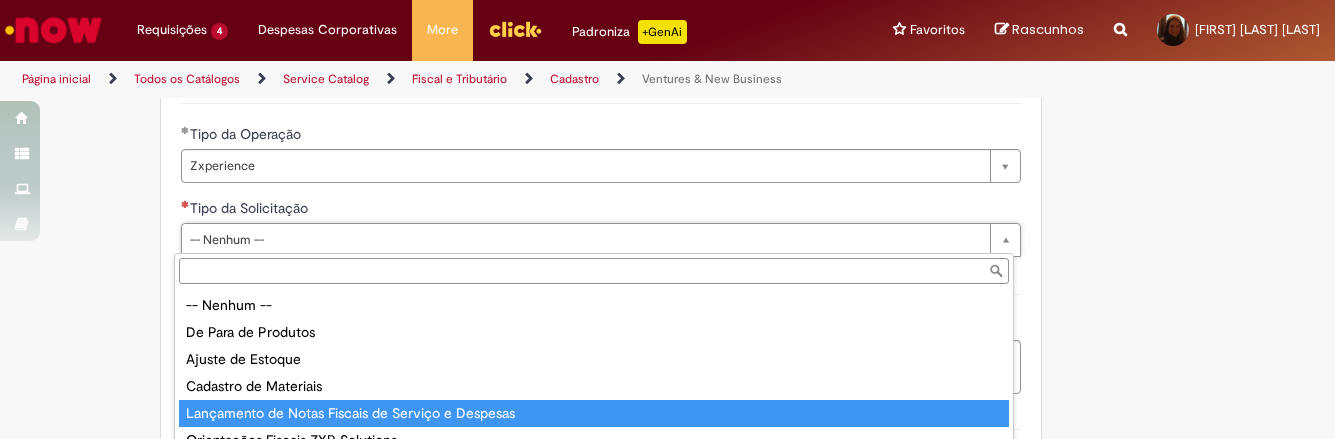 type on "**********" 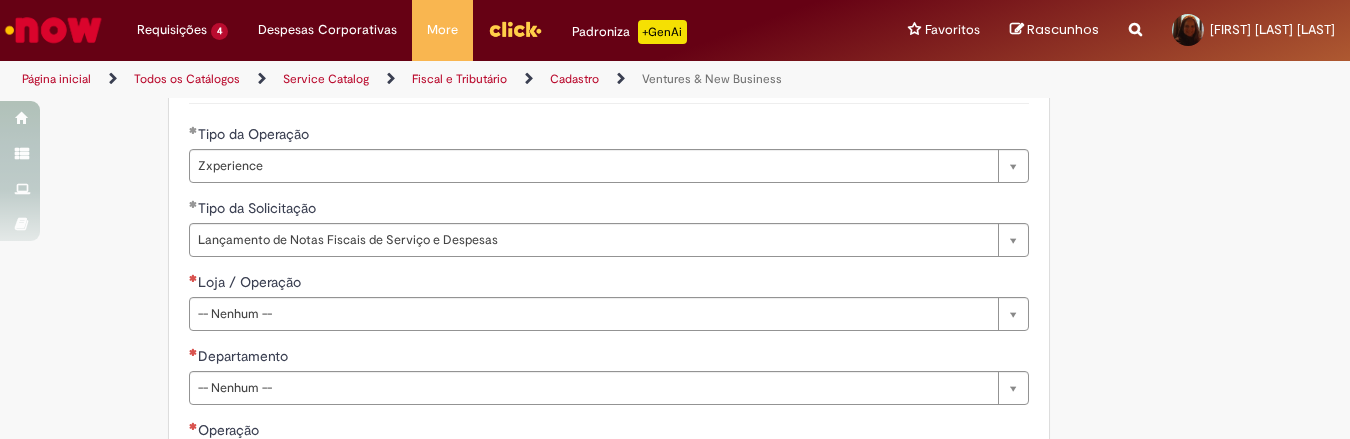 click on "**********" at bounding box center [609, 625] 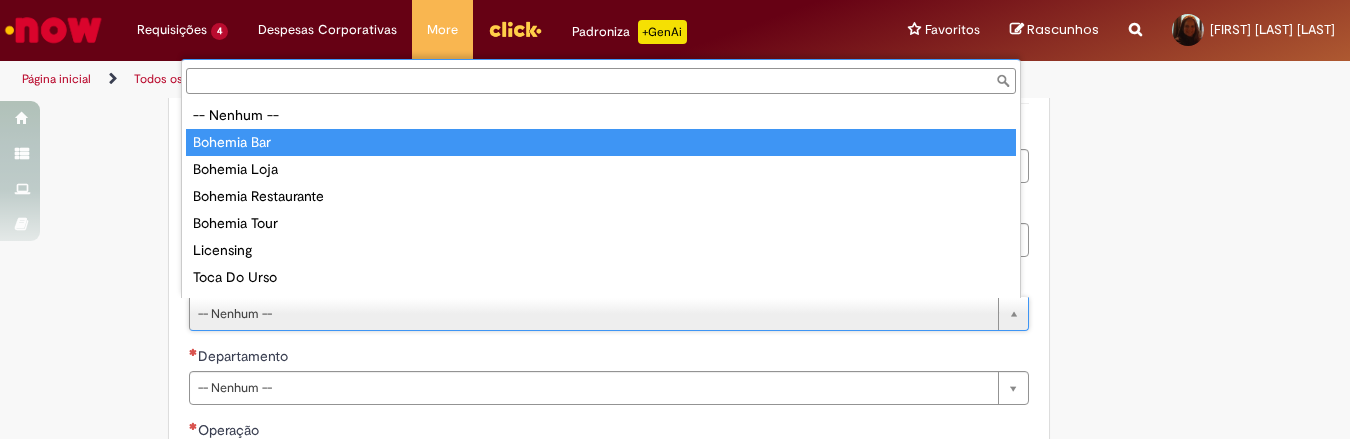 type on "**********" 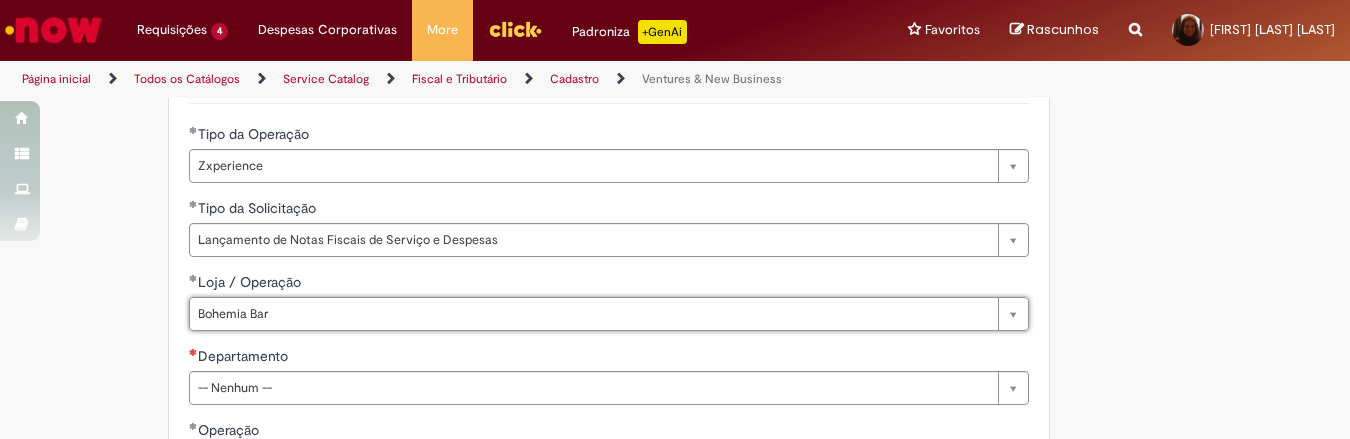 click on "**********" at bounding box center (675, 482) 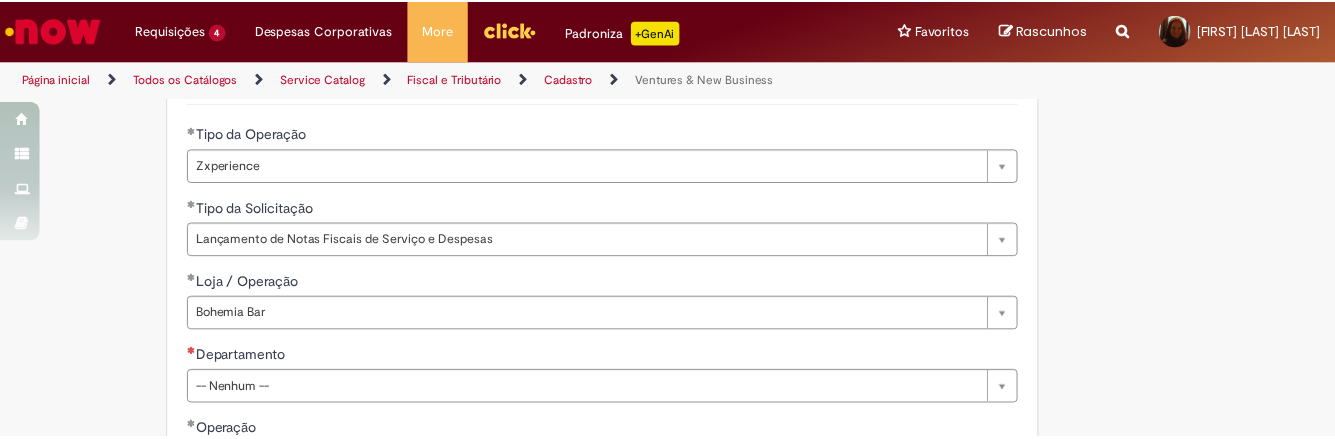 scroll, scrollTop: 833, scrollLeft: 0, axis: vertical 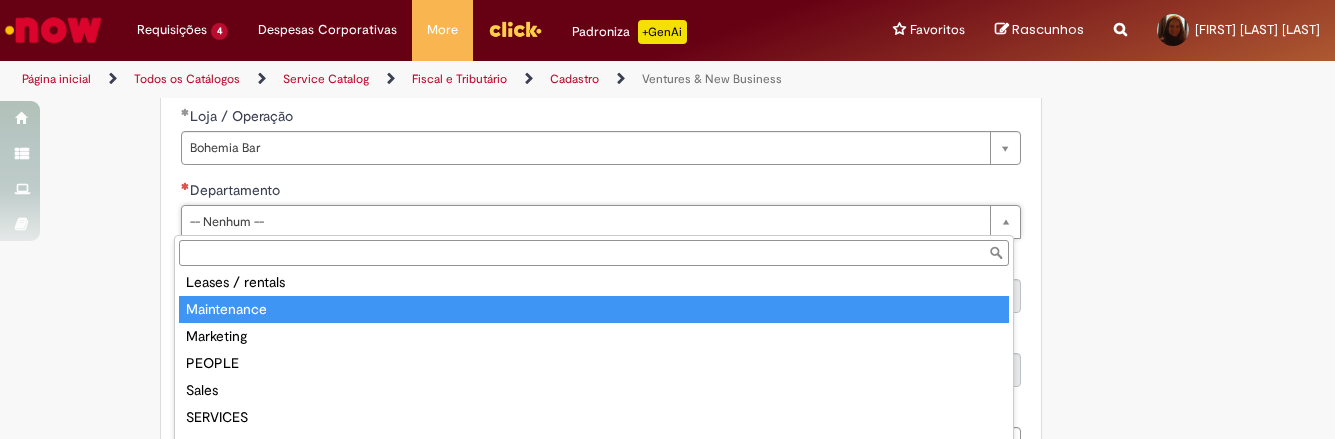 type on "**********" 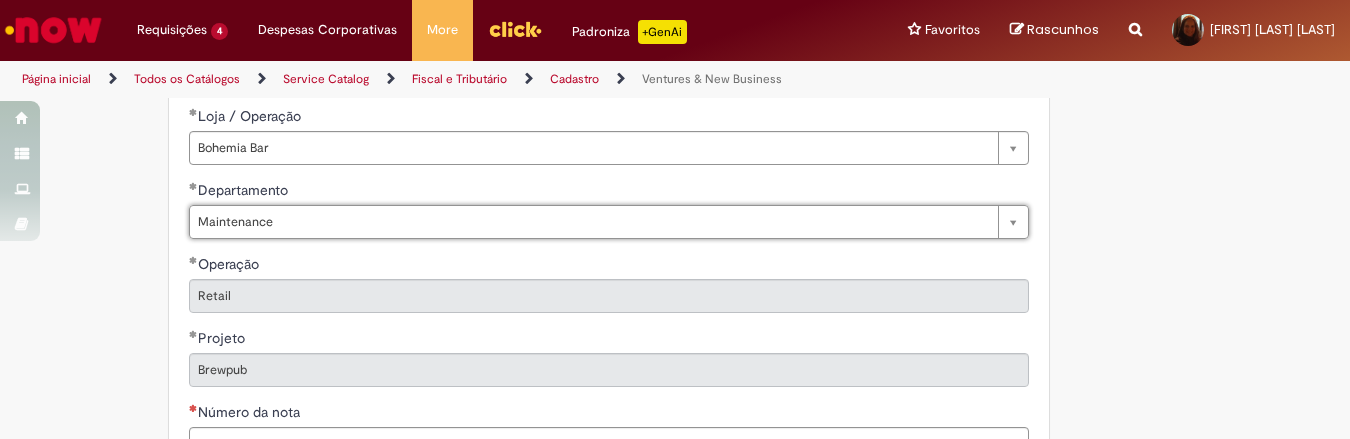 click on "**********" at bounding box center (675, 316) 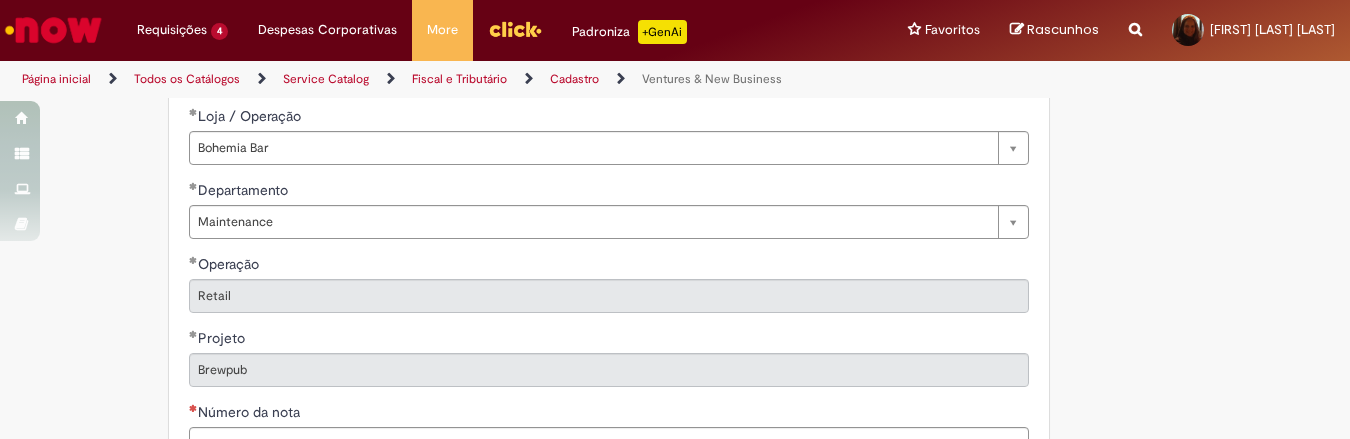 scroll, scrollTop: 1083, scrollLeft: 0, axis: vertical 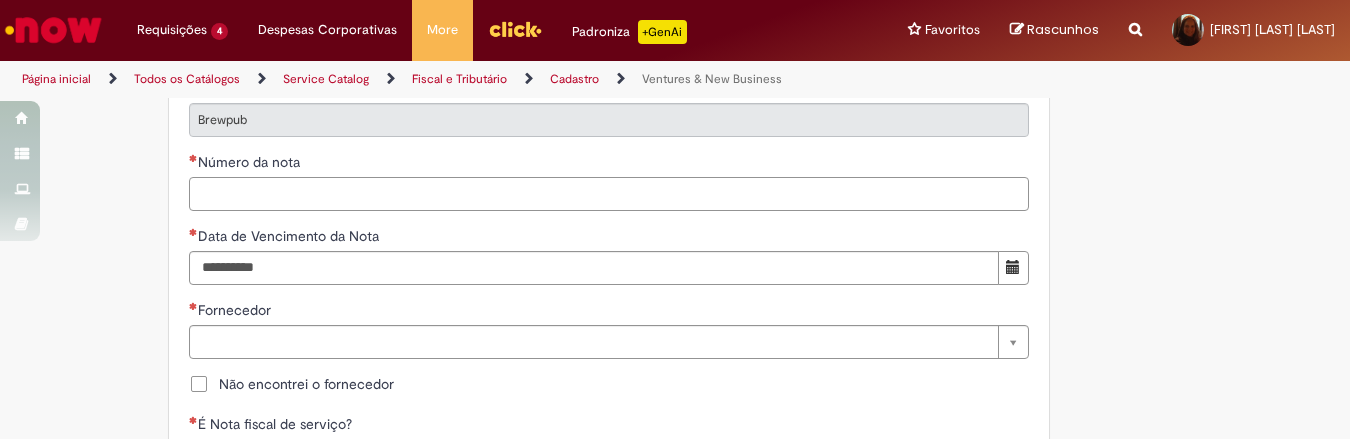 click on "Número da nota" at bounding box center [609, 194] 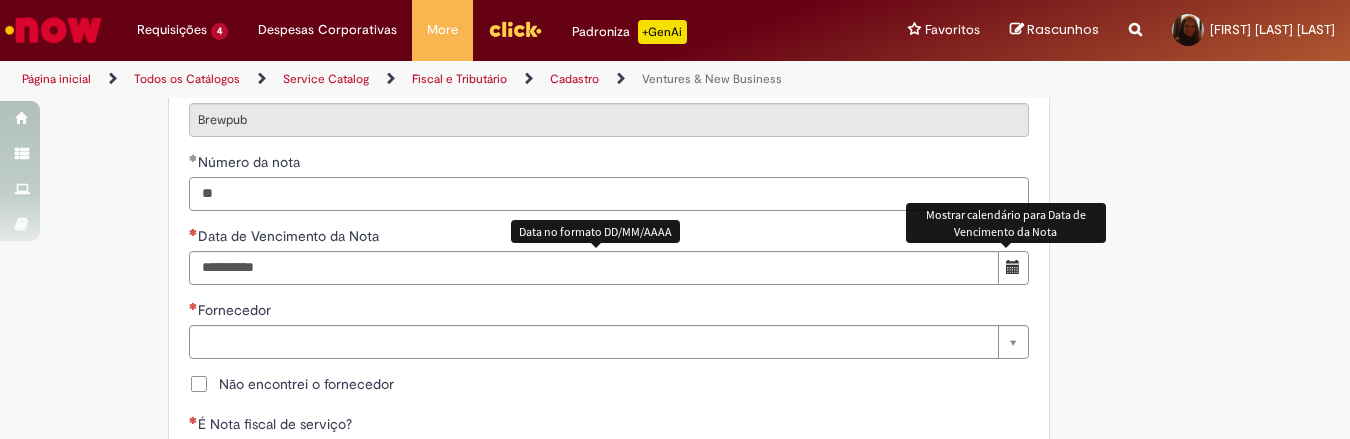type on "**" 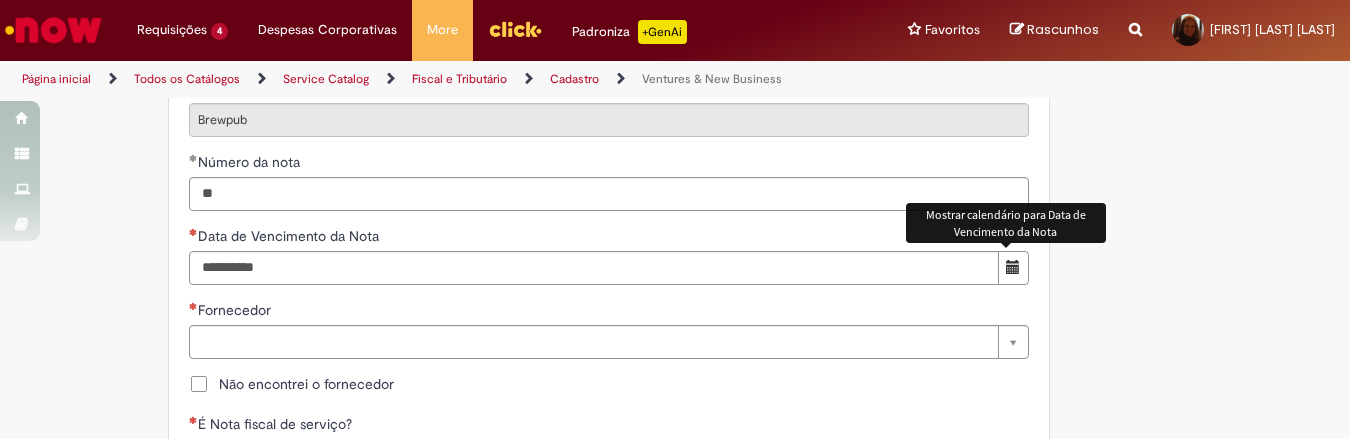 click at bounding box center (1013, 267) 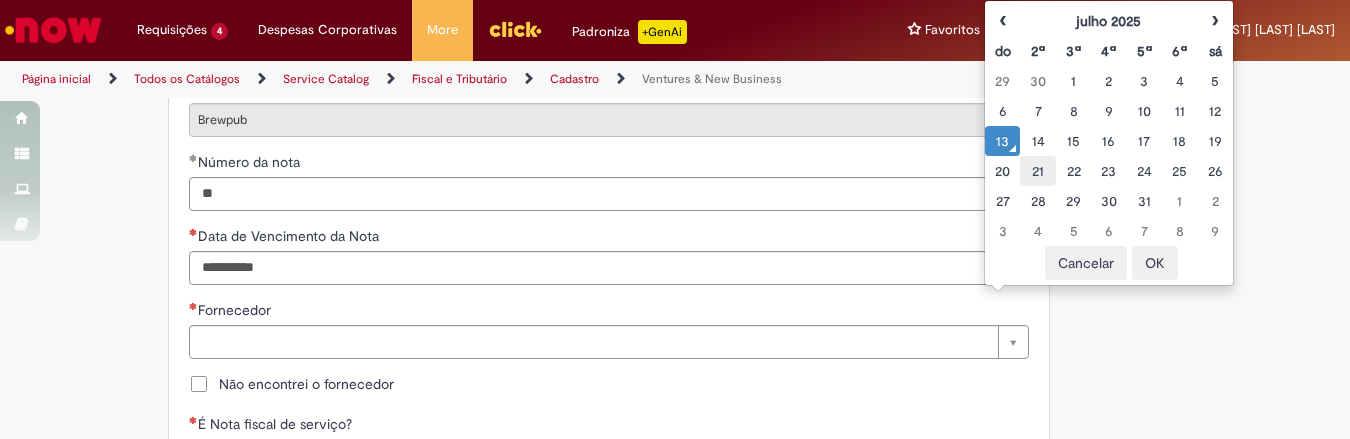 click on "21" at bounding box center [1037, 171] 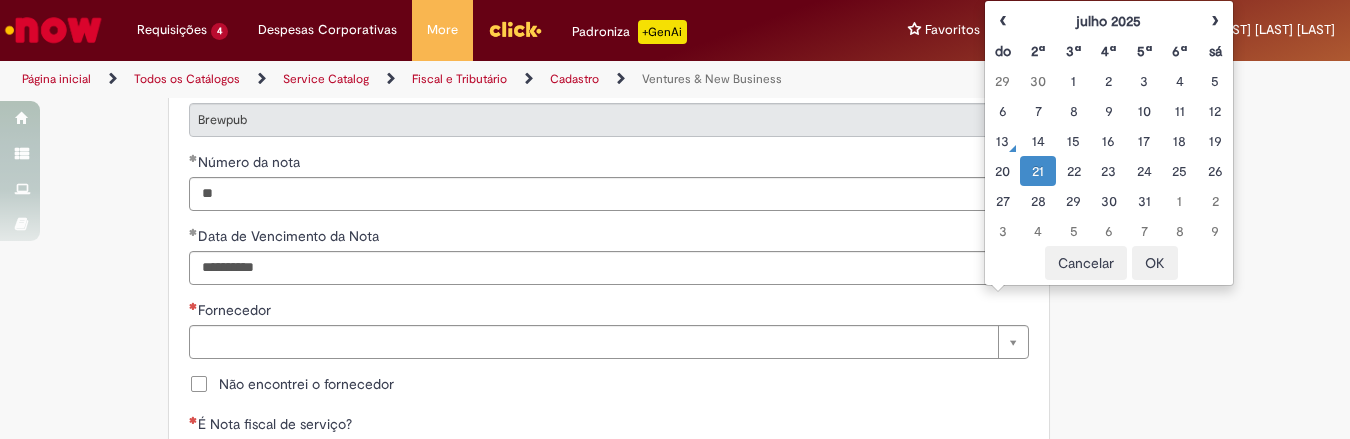 click on "OK" at bounding box center [1155, 263] 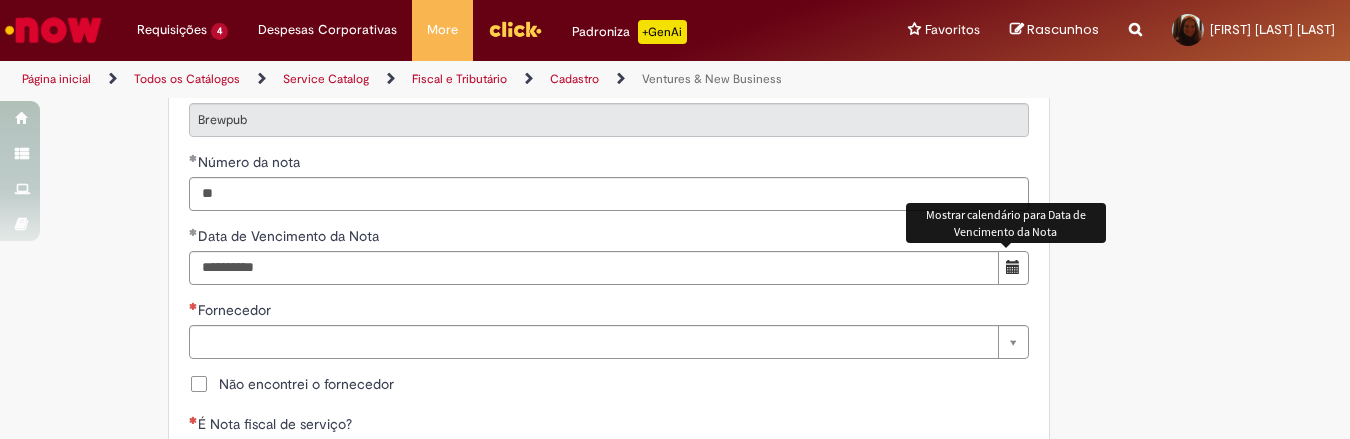 click on "Não encontrei o fornecedor" at bounding box center (306, 384) 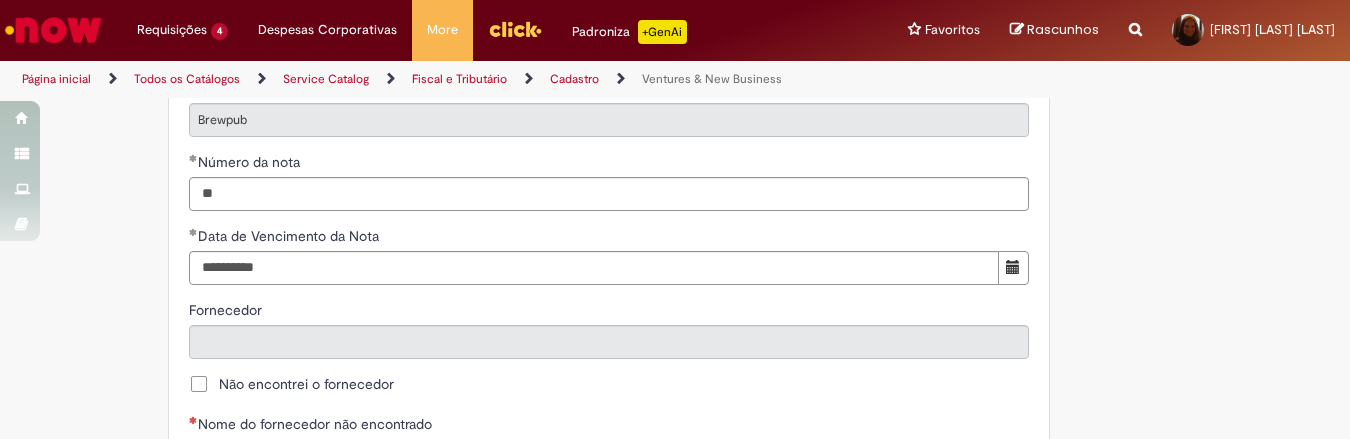 scroll, scrollTop: 1333, scrollLeft: 0, axis: vertical 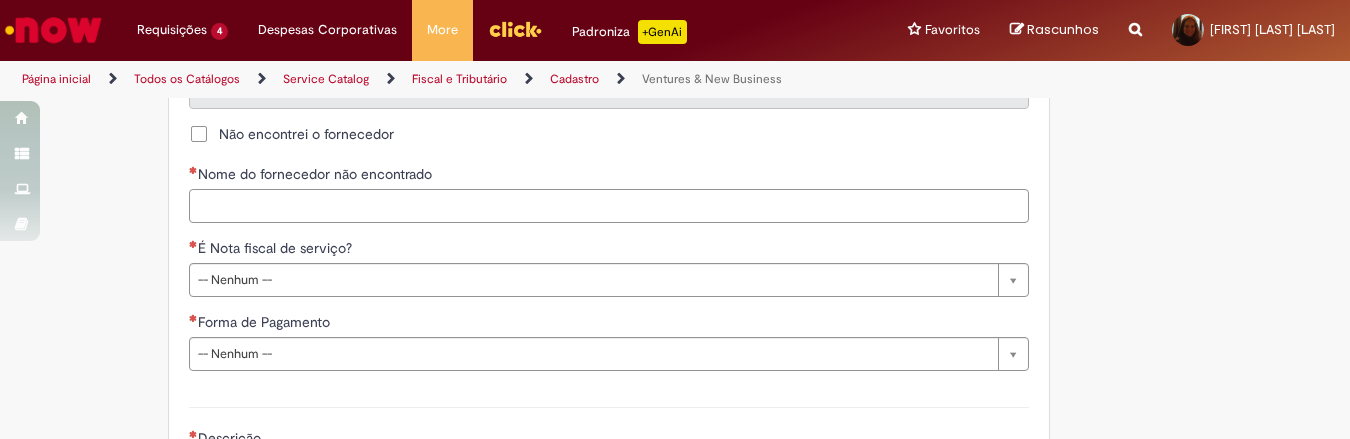 click on "Nome do fornecedor não encontrado" at bounding box center (609, 206) 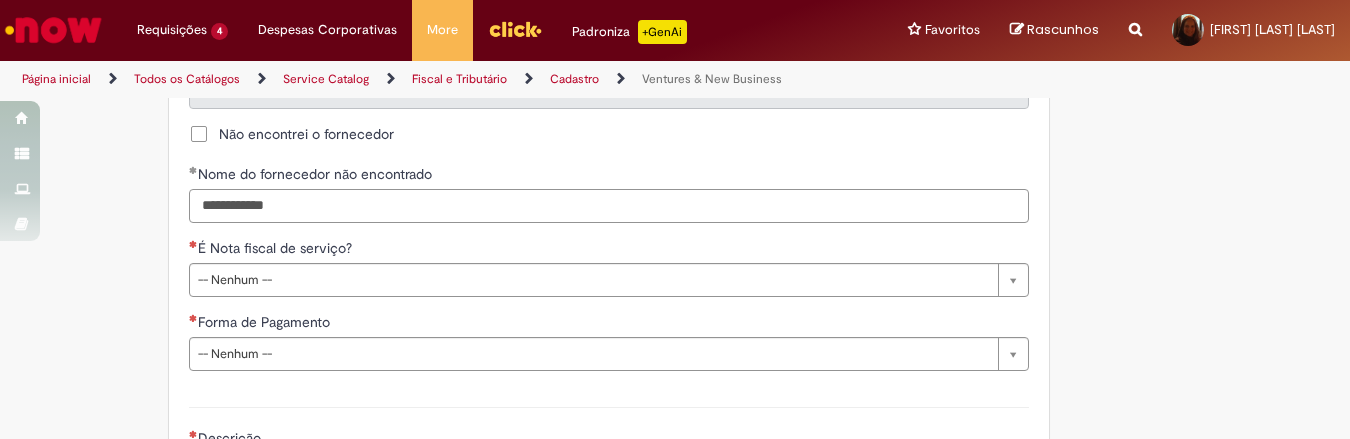 type on "**********" 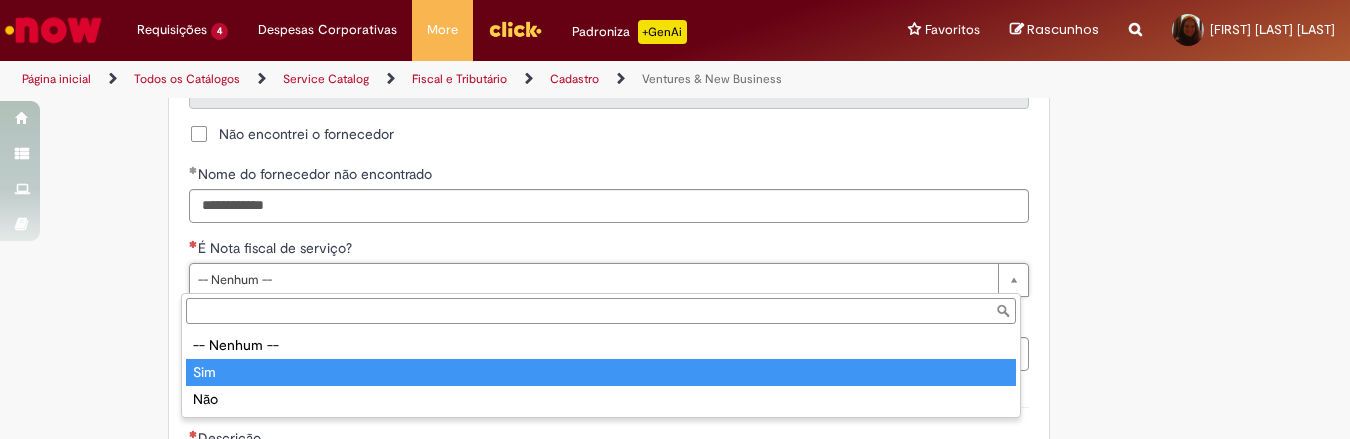 type on "***" 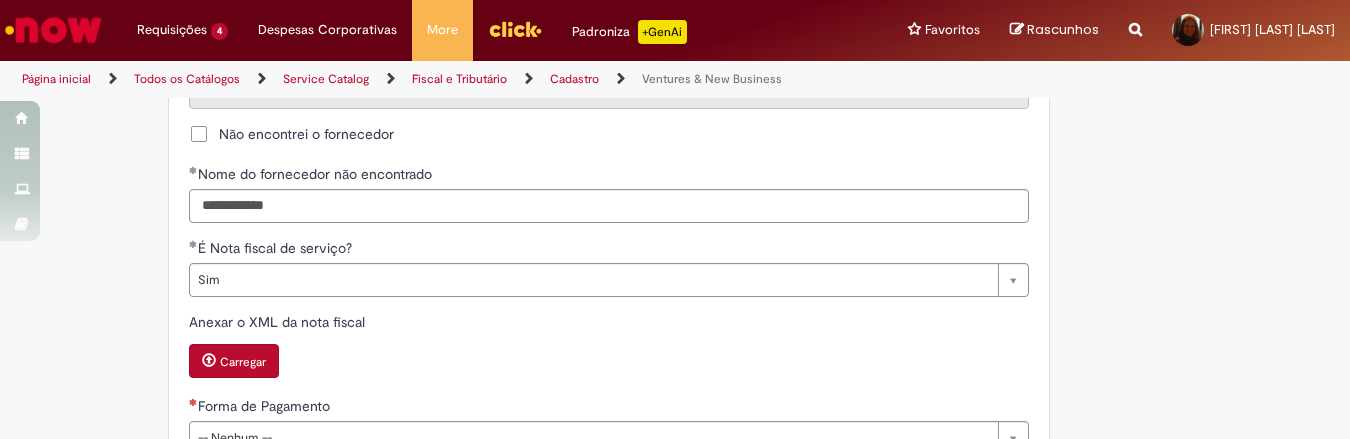 click on "Carregar" at bounding box center (243, 362) 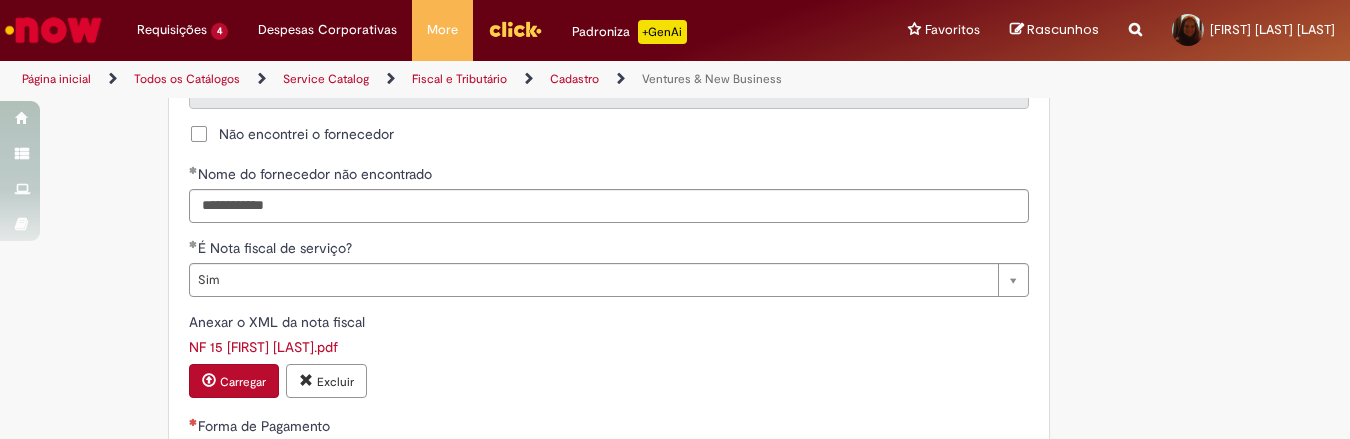 scroll, scrollTop: 1583, scrollLeft: 0, axis: vertical 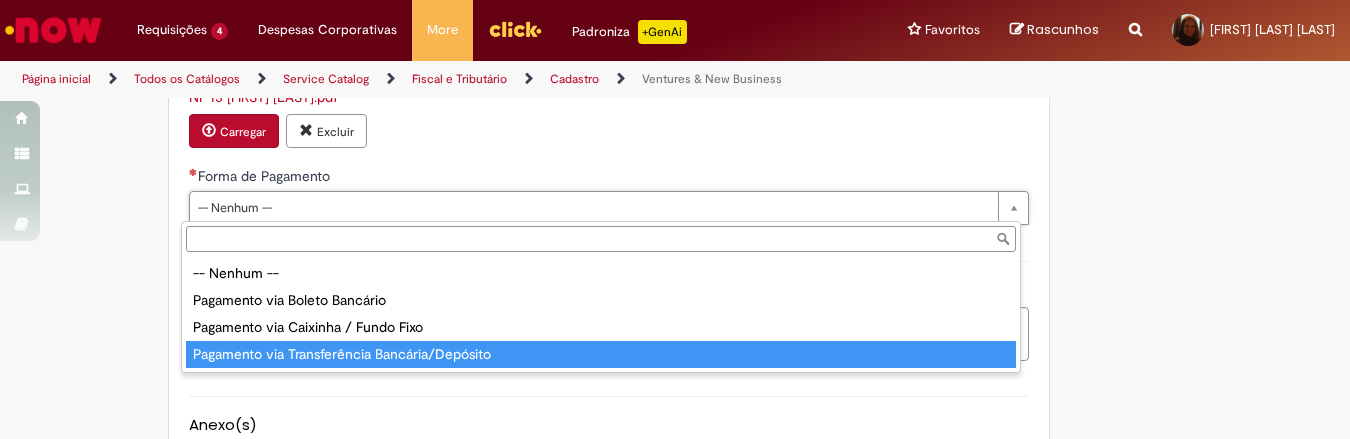 type on "**********" 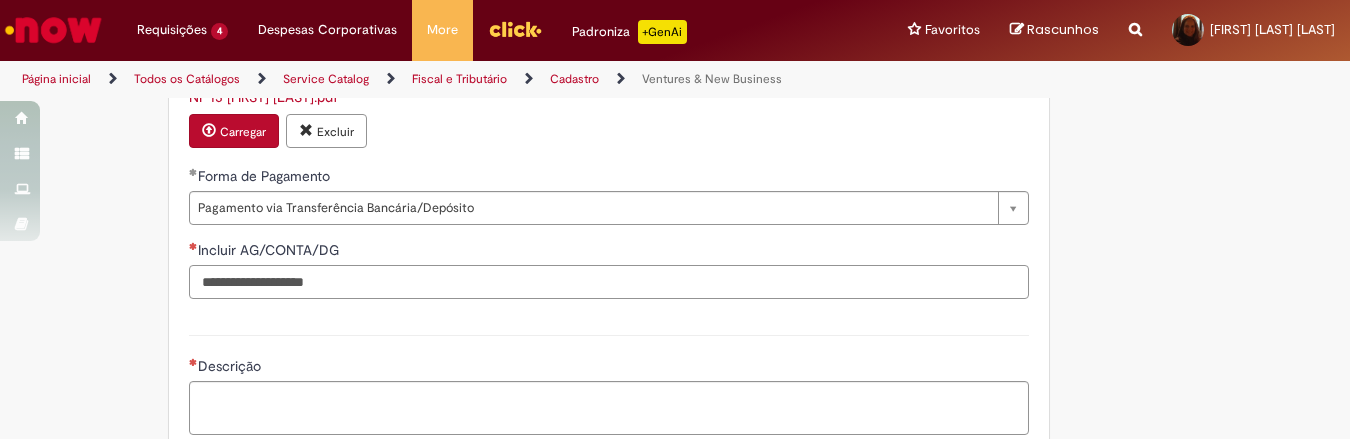 click on "Incluir AG/CONTA/DG" at bounding box center [609, 282] 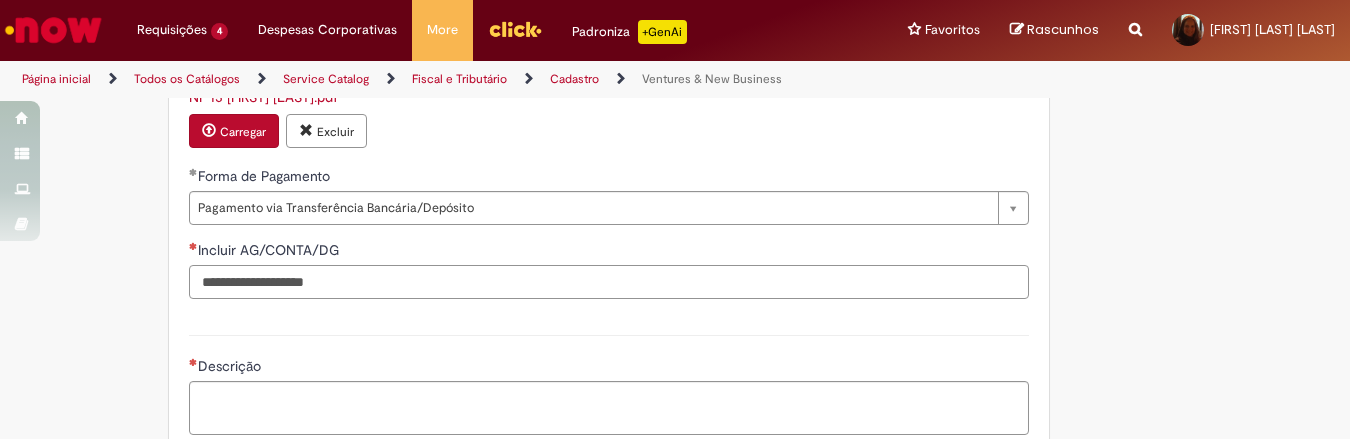 click on "Incluir AG/CONTA/DG" at bounding box center (609, 282) 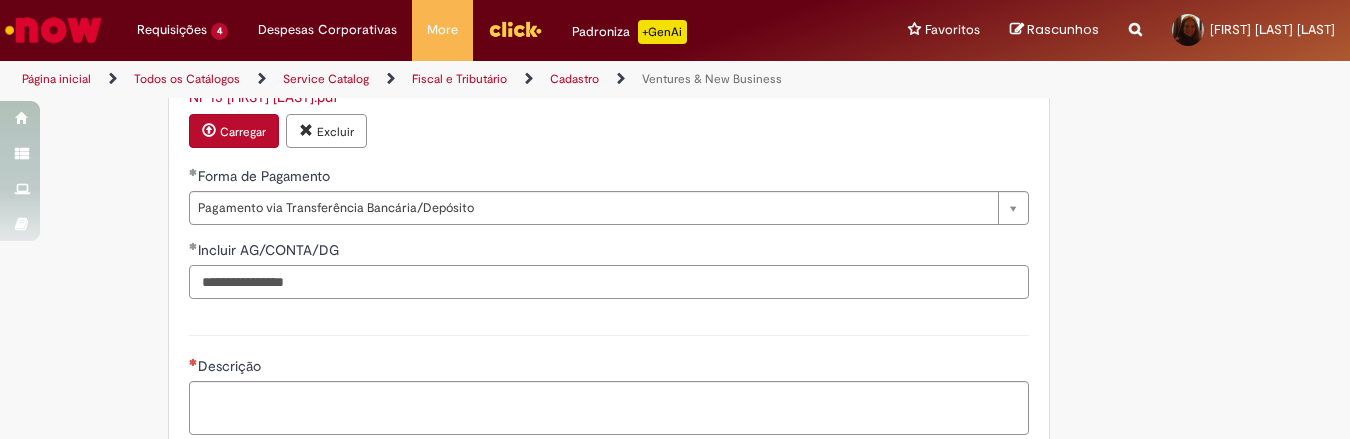 type on "**********" 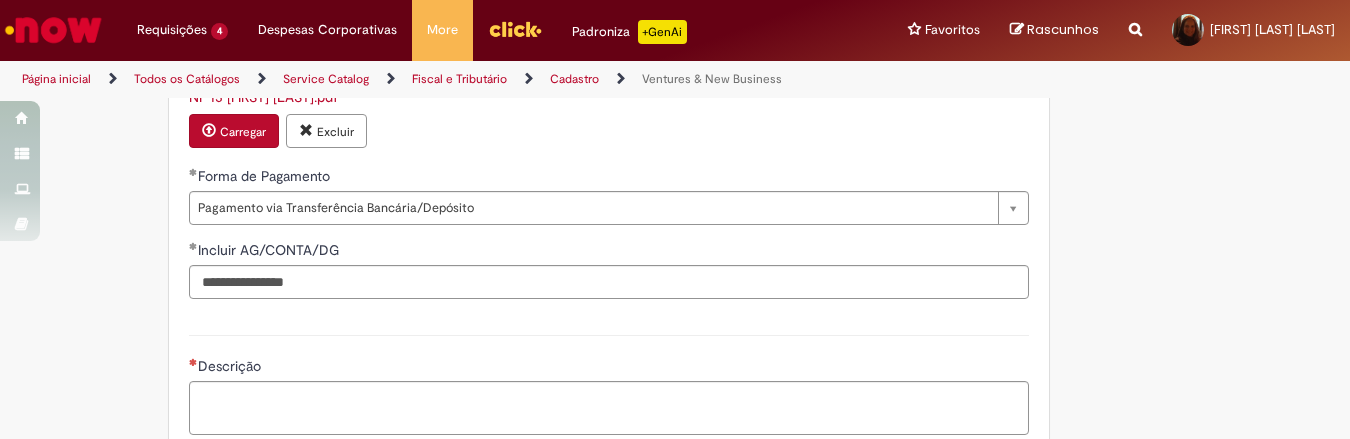 click on "**********" at bounding box center [675, -308] 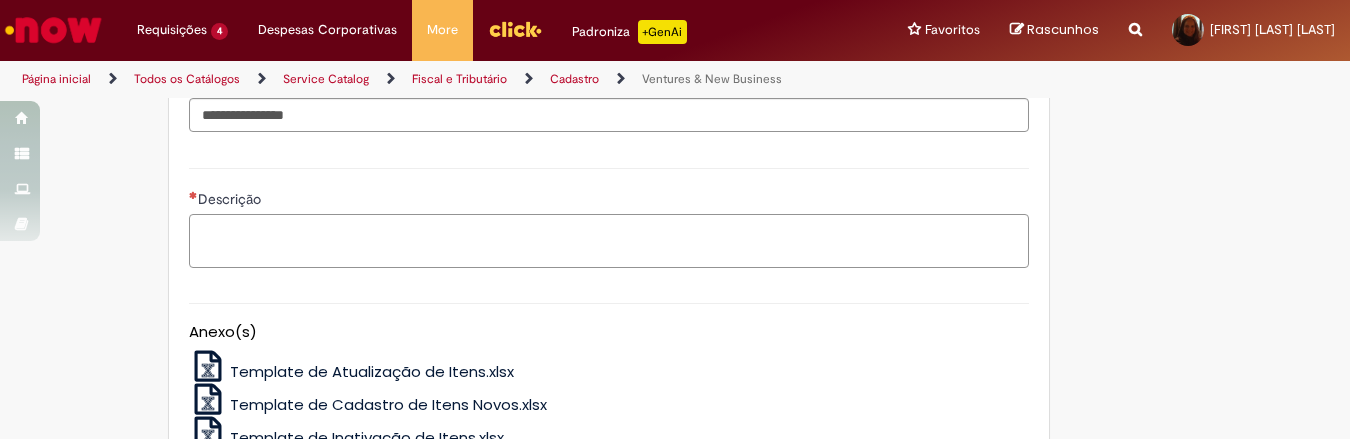click on "Descrição" at bounding box center (609, 241) 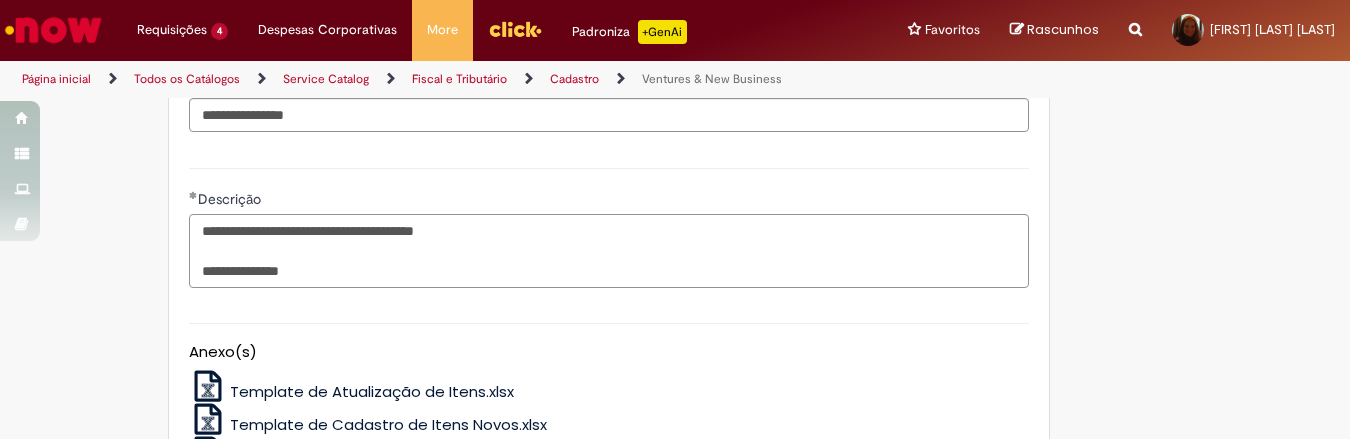 type on "**********" 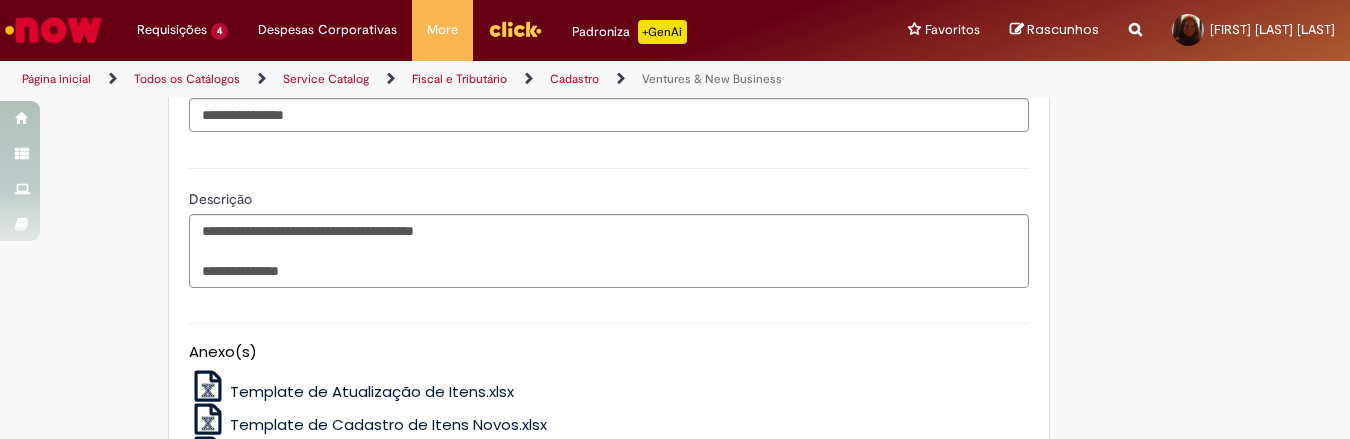 click on "**********" at bounding box center [675, -465] 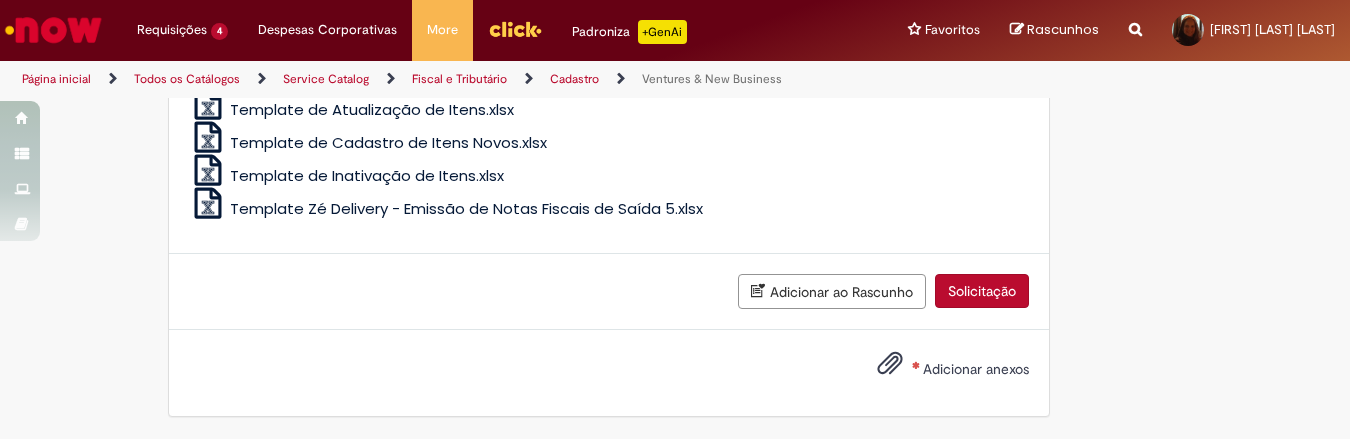 click on "Adicionar anexos" at bounding box center (976, 369) 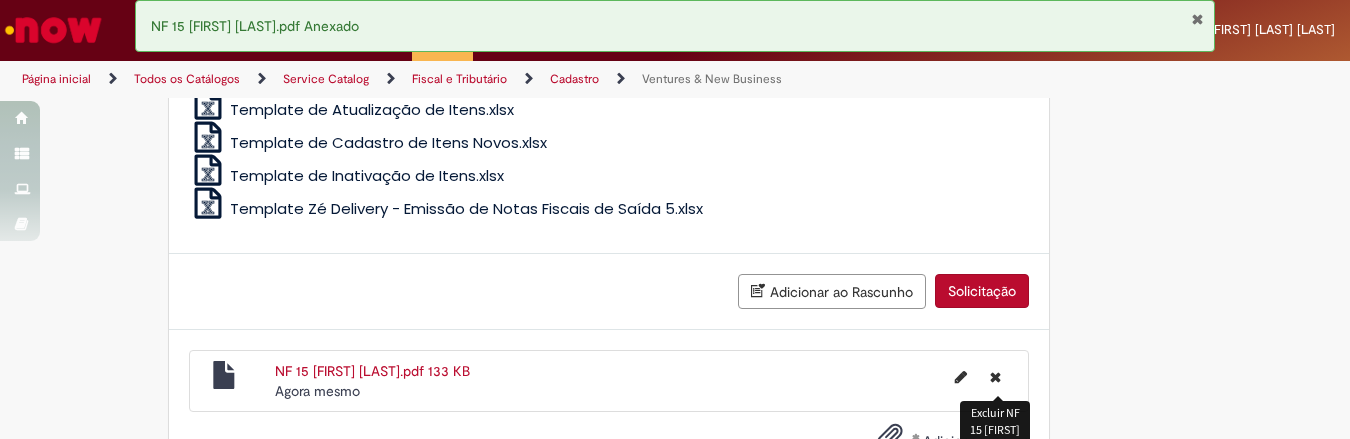 scroll, scrollTop: 2104, scrollLeft: 0, axis: vertical 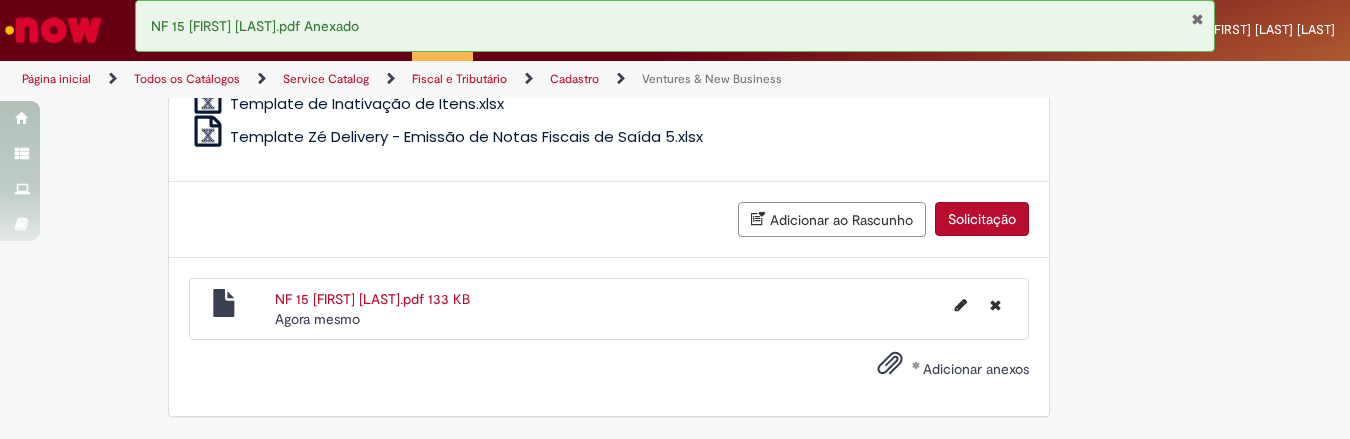 click on "Solicitação" at bounding box center [982, 219] 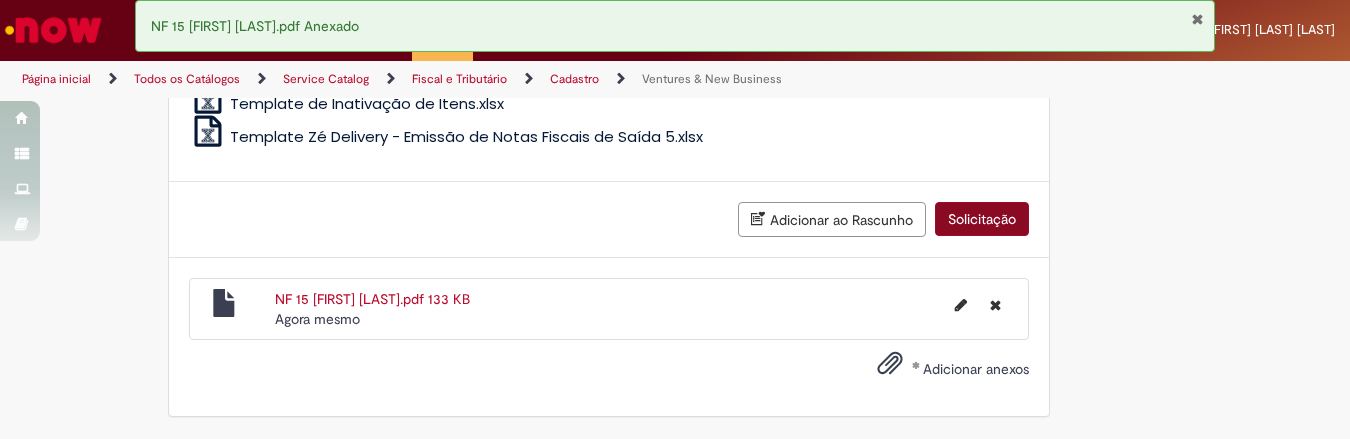 scroll, scrollTop: 2058, scrollLeft: 0, axis: vertical 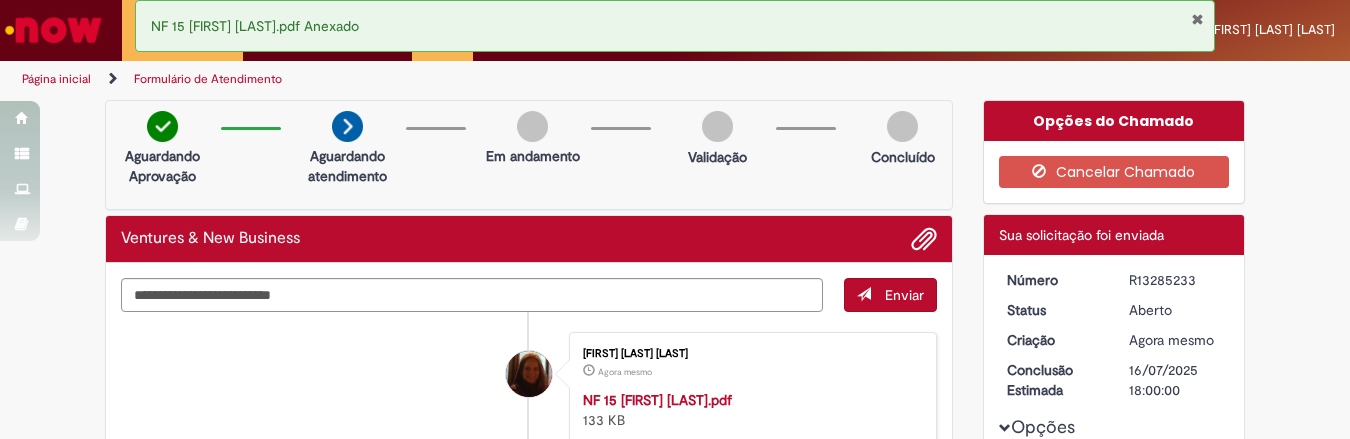click at bounding box center [1197, 19] 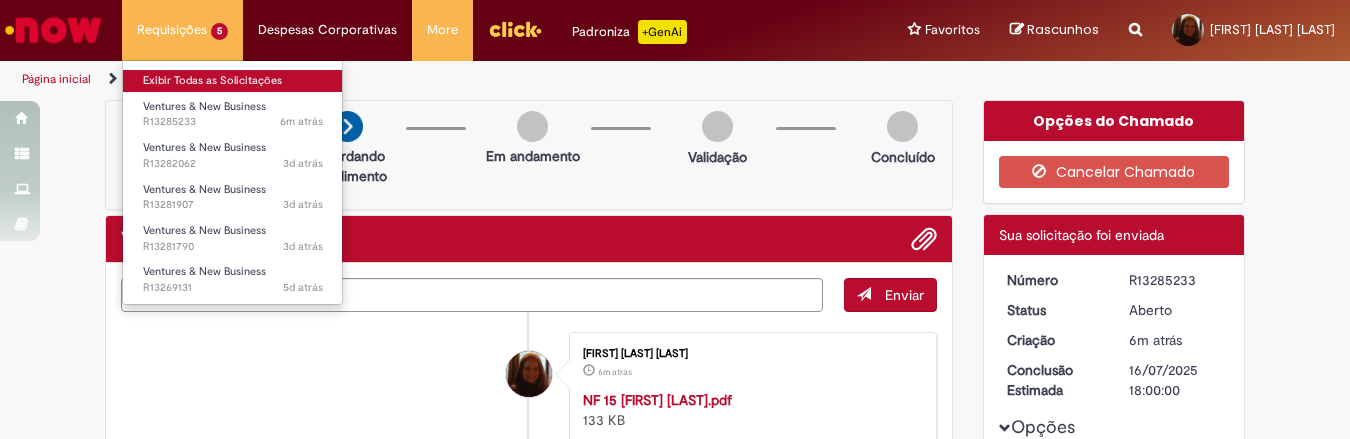 click on "Exibir Todas as Solicitações" at bounding box center [233, 81] 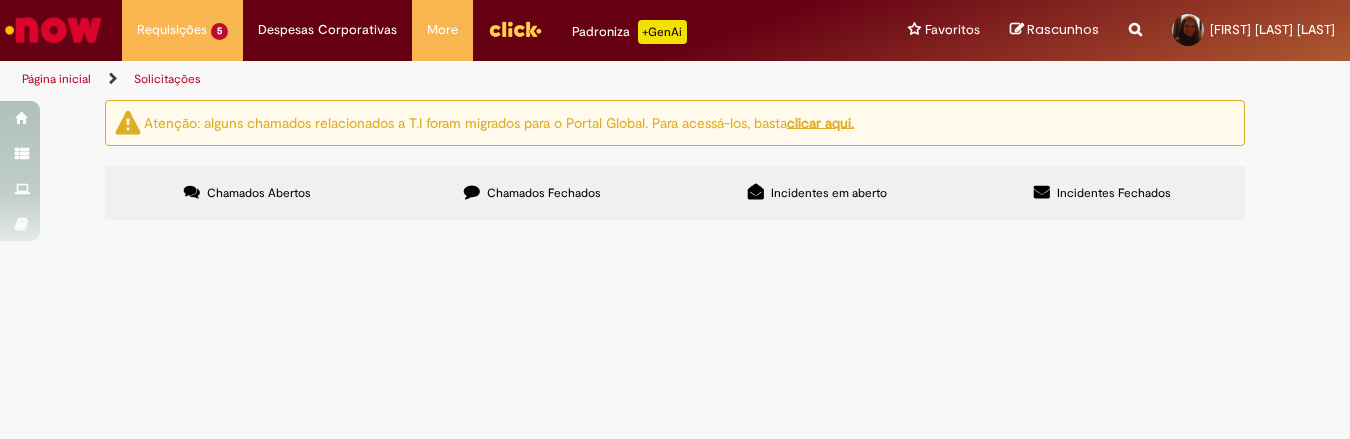 scroll, scrollTop: 7, scrollLeft: 0, axis: vertical 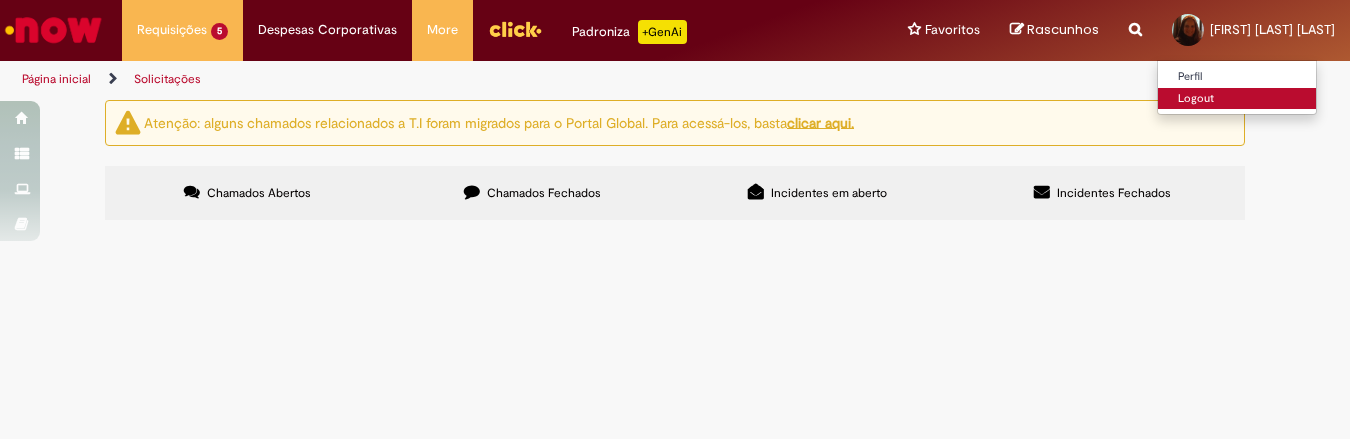 click on "Logout" at bounding box center [1237, 99] 